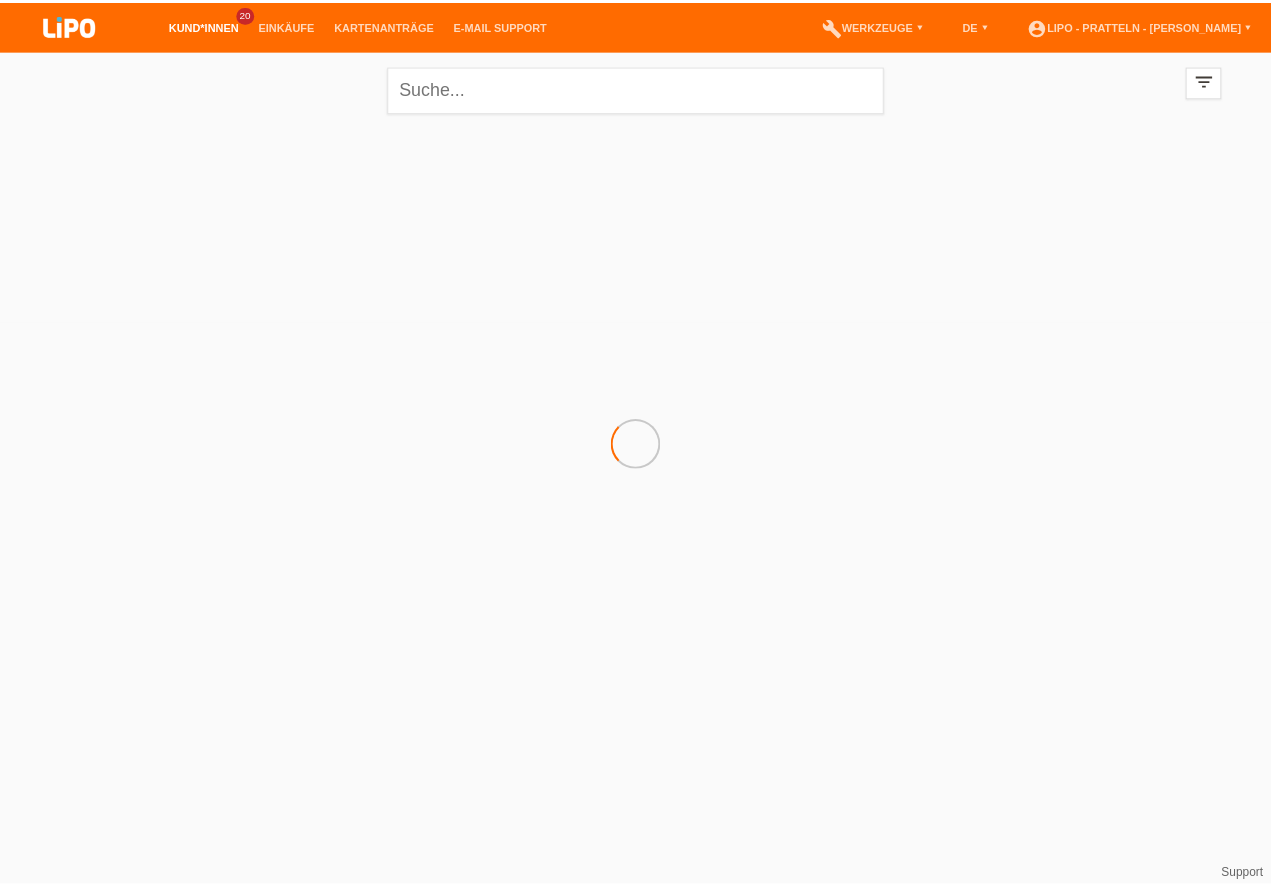 scroll, scrollTop: 0, scrollLeft: 0, axis: both 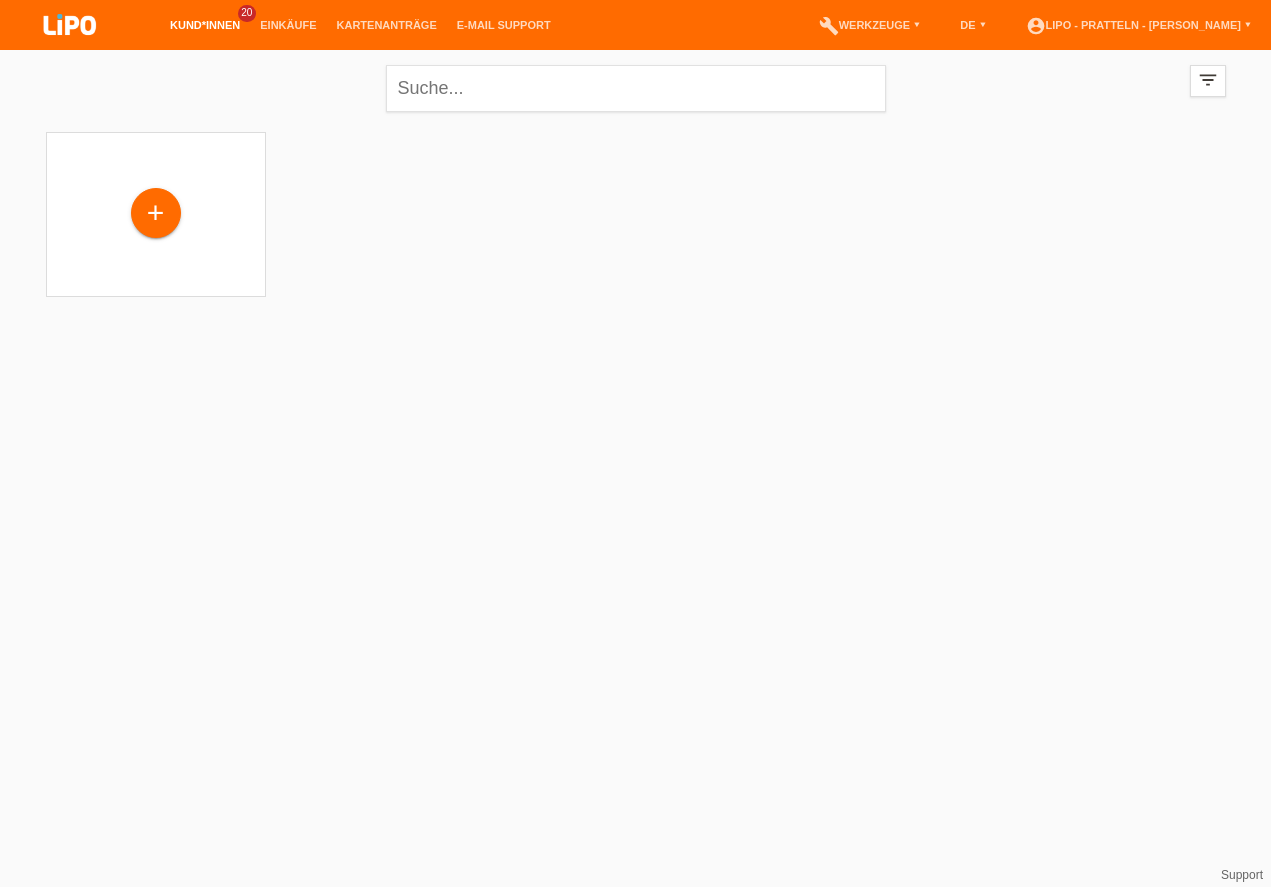 click on "+" at bounding box center [156, 213] 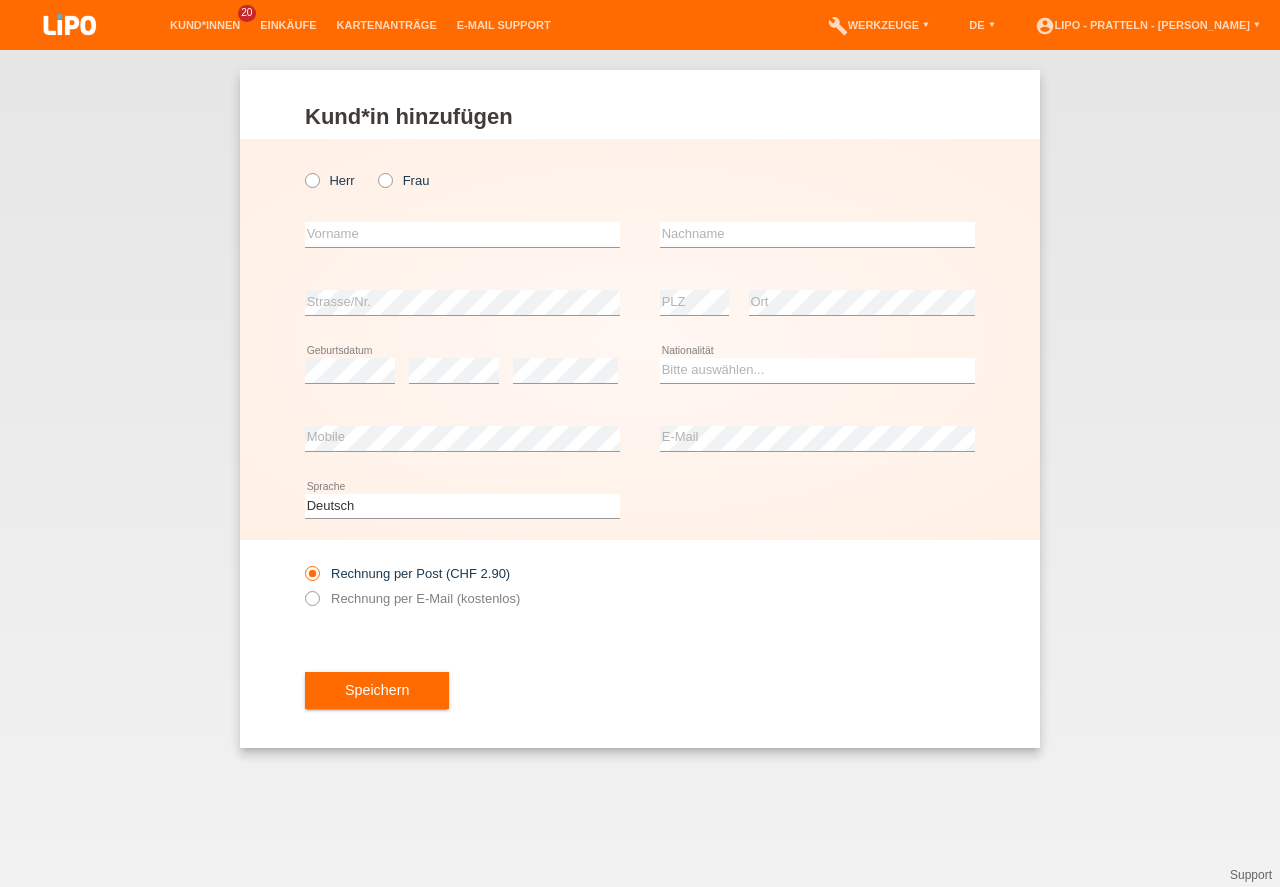 scroll, scrollTop: 0, scrollLeft: 0, axis: both 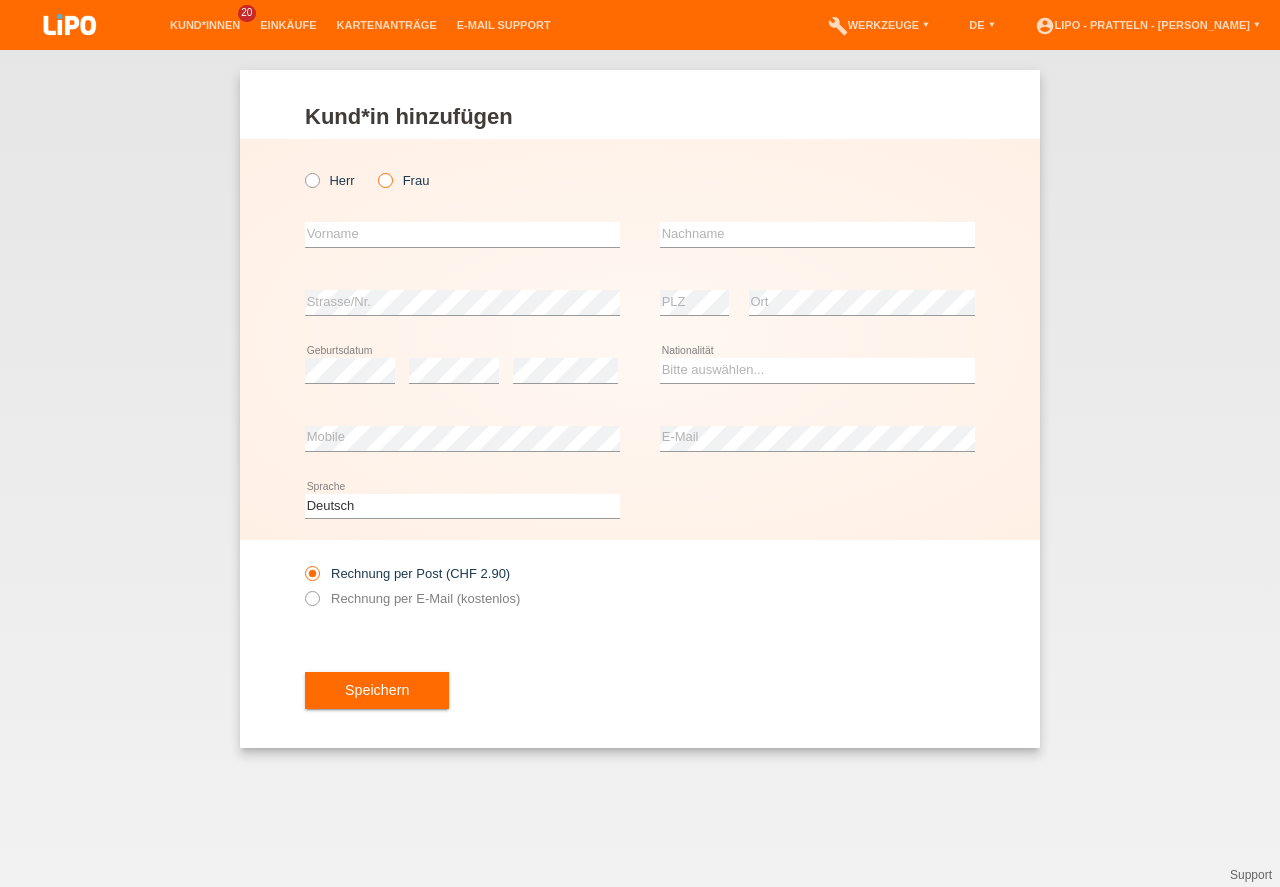 click at bounding box center [375, 170] 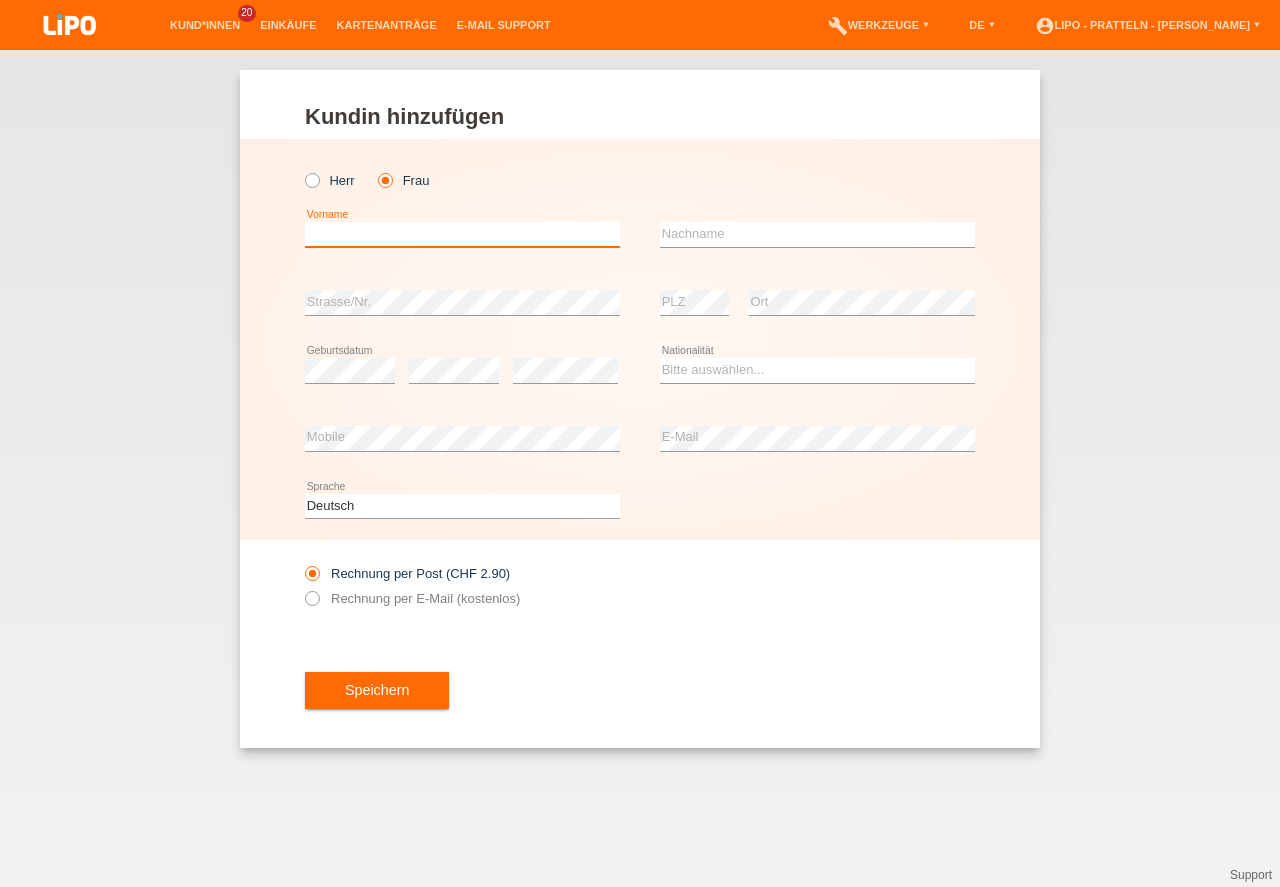click at bounding box center (462, 234) 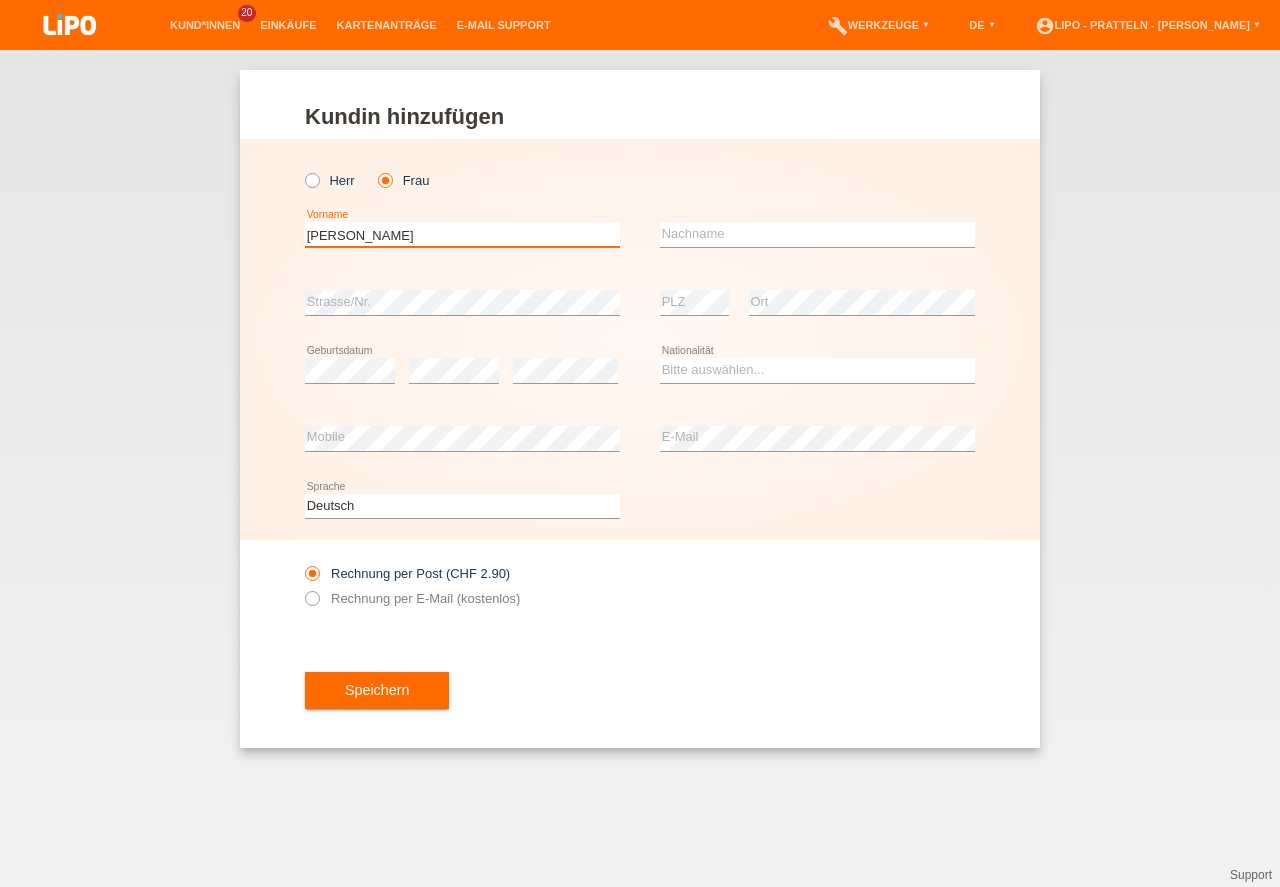 type on "Helena" 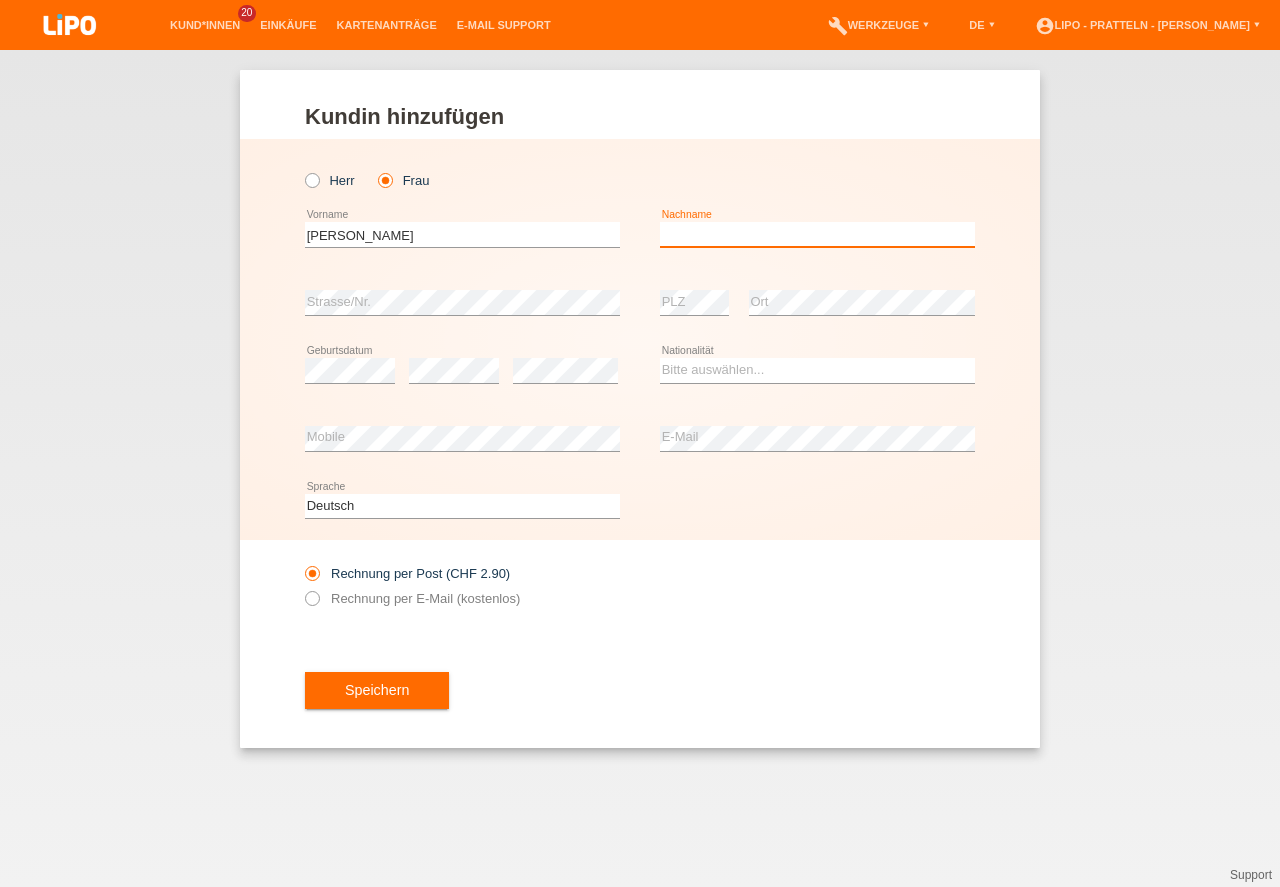 click at bounding box center [817, 234] 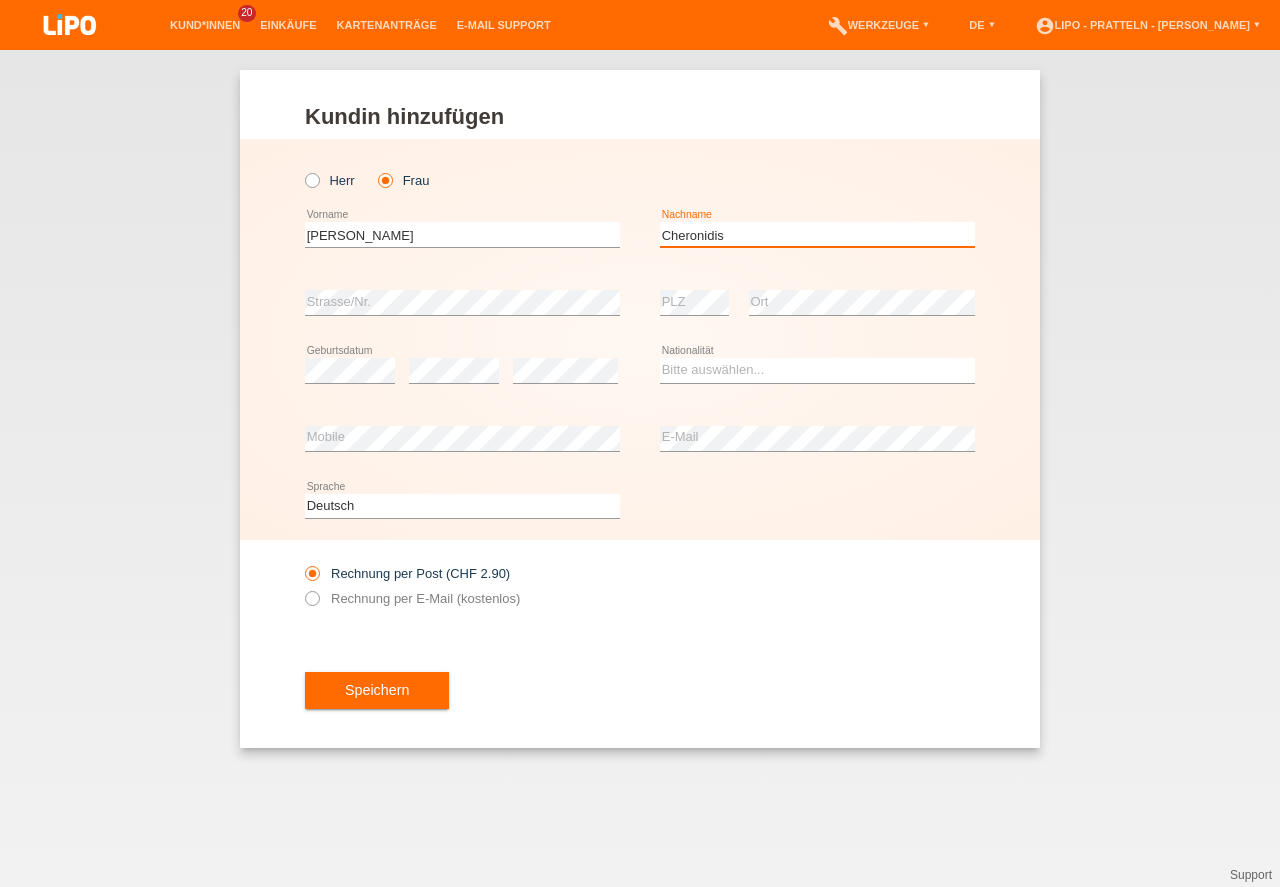 type on "Cheronidis" 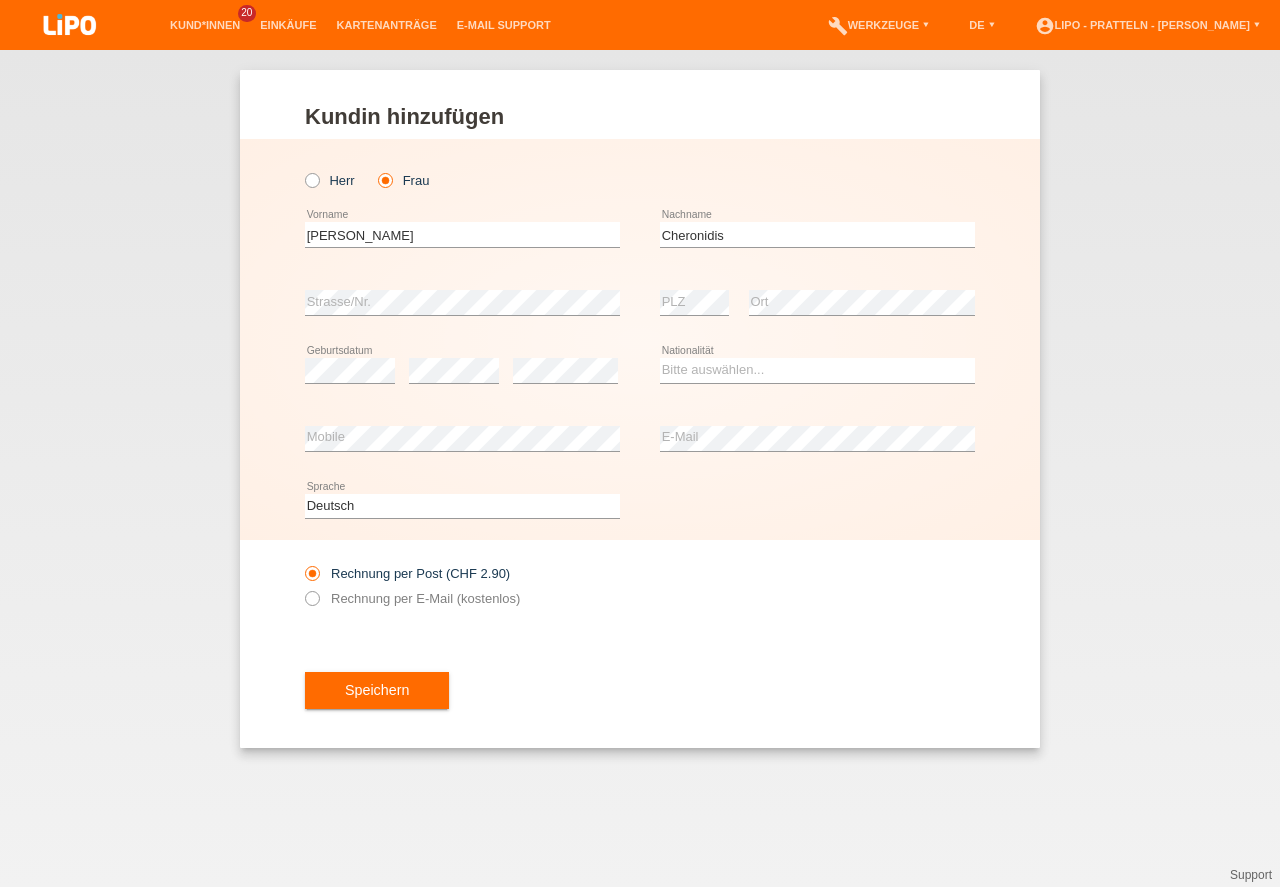click on "error" at bounding box center (565, 371) 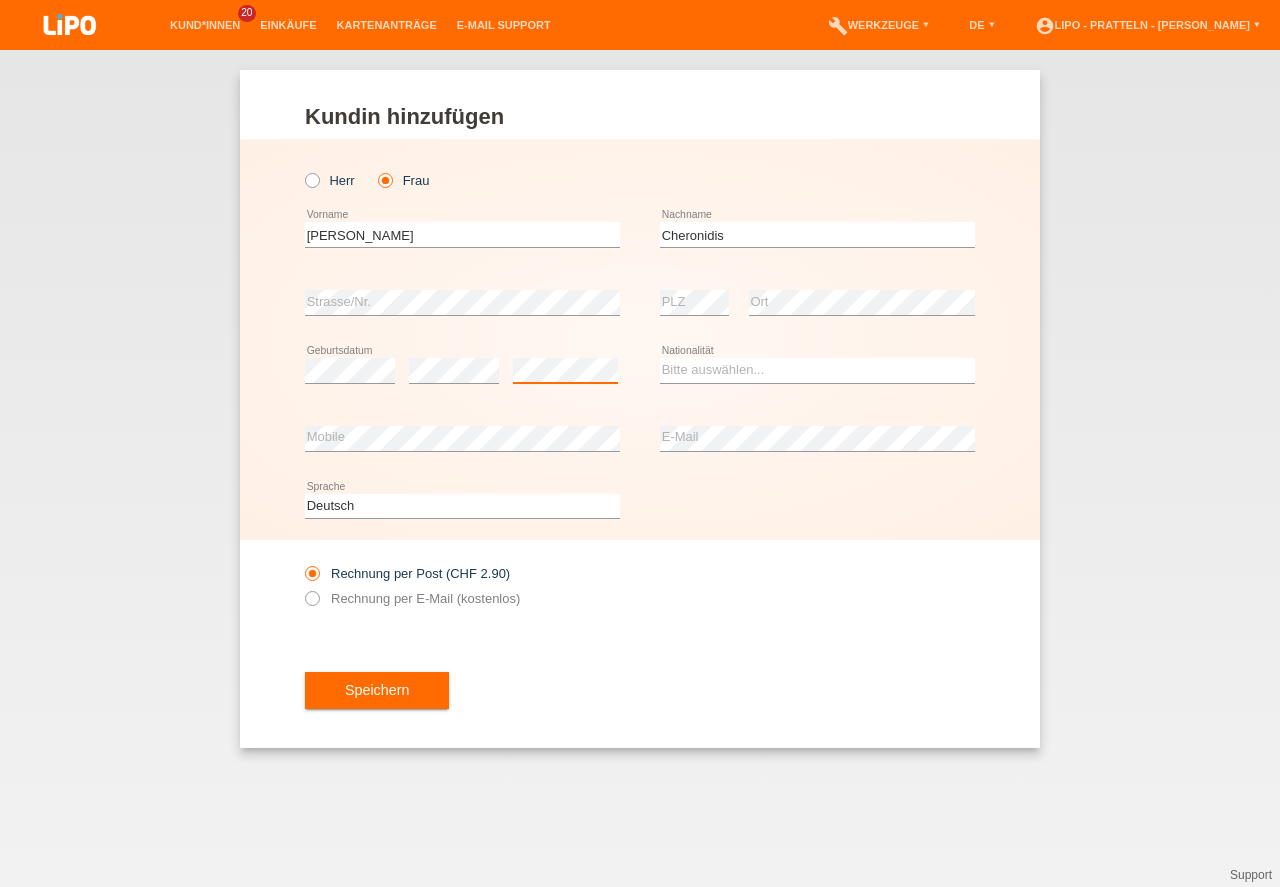scroll, scrollTop: 0, scrollLeft: 0, axis: both 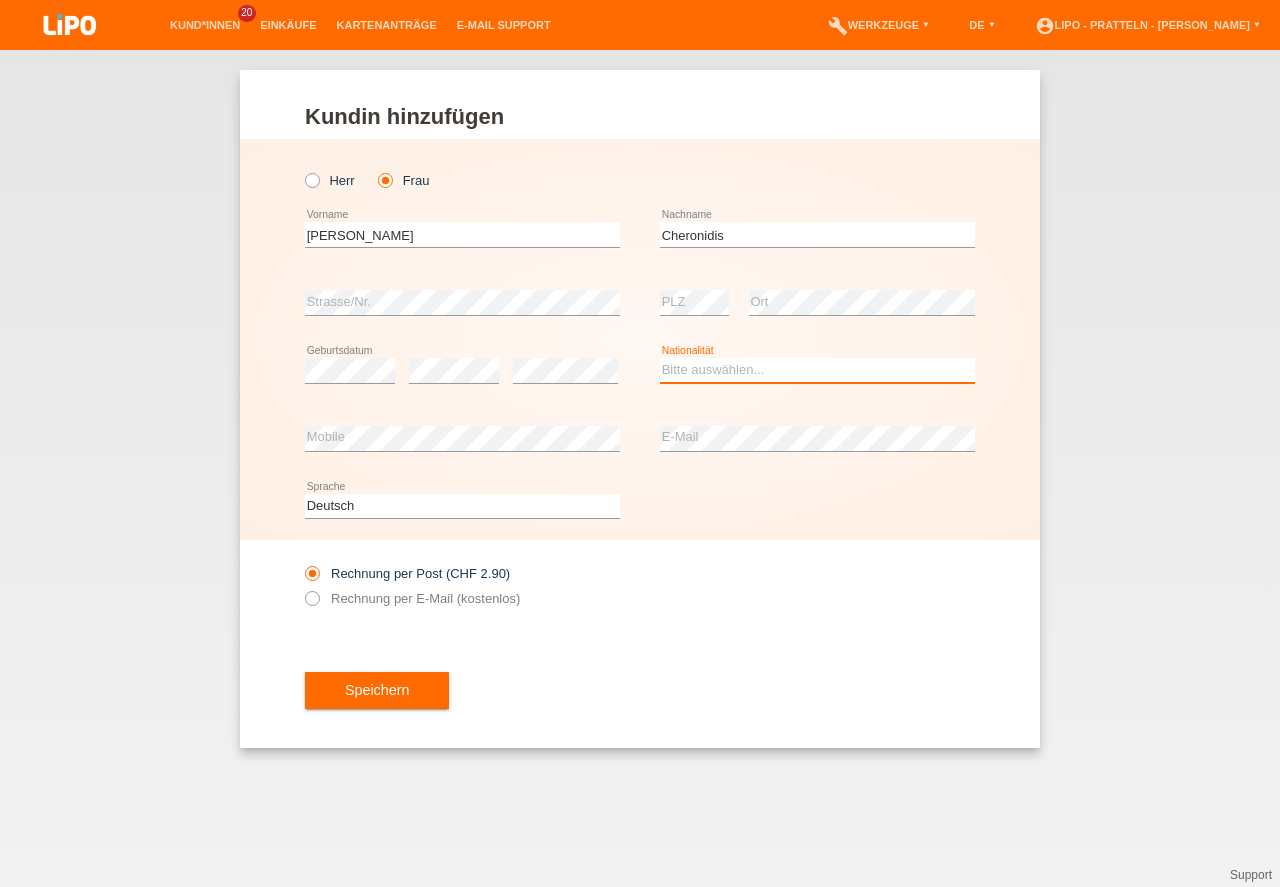 click on "Bitte auswählen...
Schweiz
Deutschland
Liechtenstein
Österreich
------------
Afghanistan
Ägypten
Åland
Albanien
Algerien" at bounding box center (817, 370) 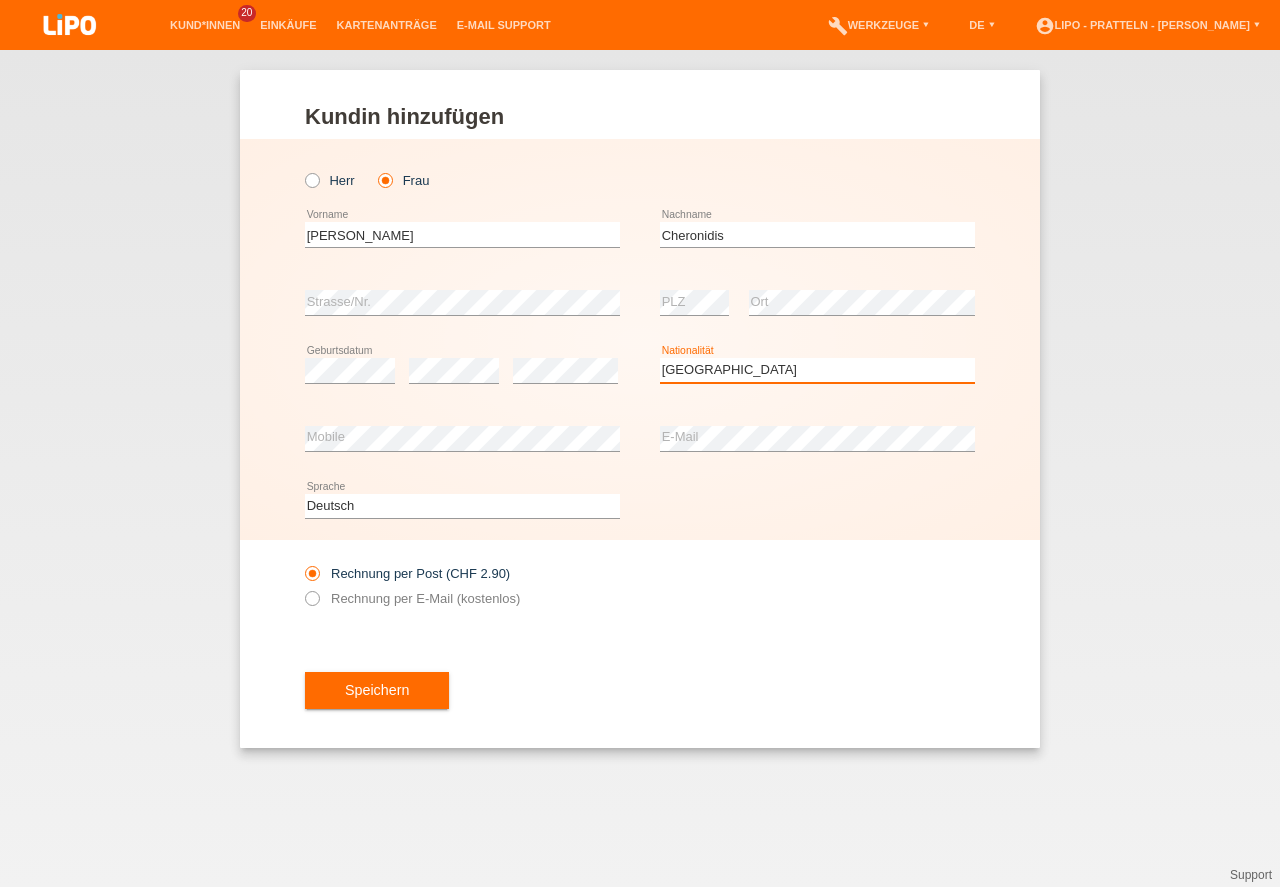 click on "Schweiz" at bounding box center [0, 0] 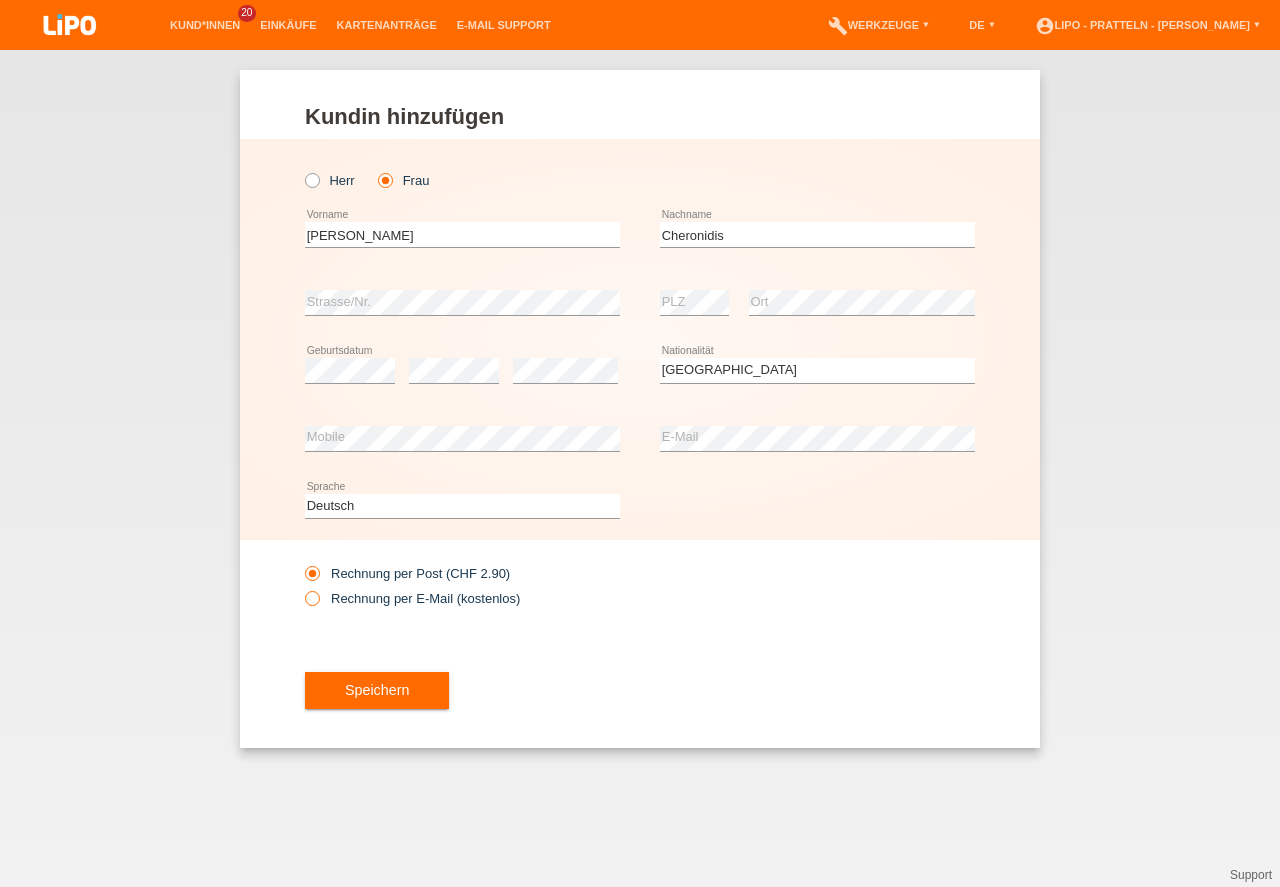 click at bounding box center [302, 588] 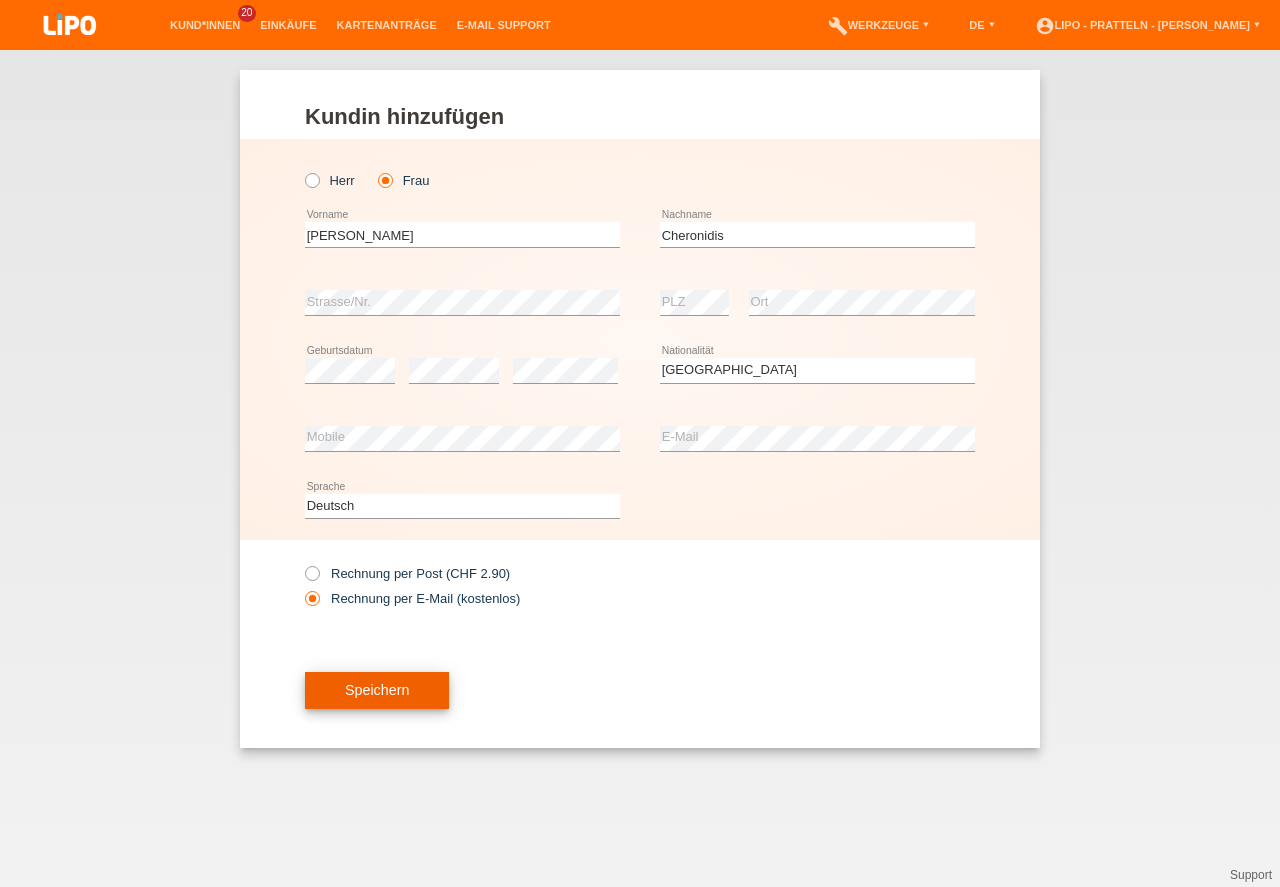 click on "Speichern" at bounding box center (377, 691) 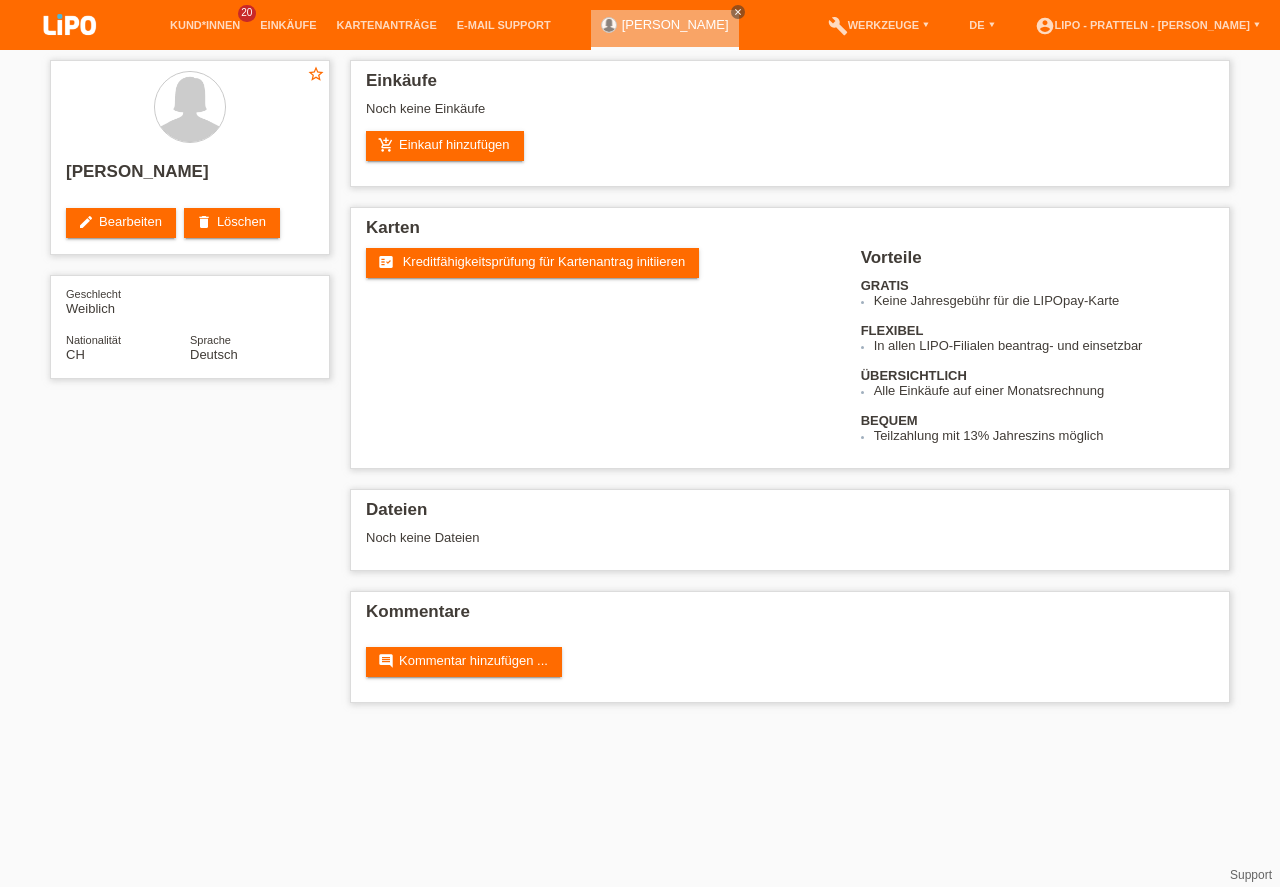 scroll, scrollTop: 0, scrollLeft: 0, axis: both 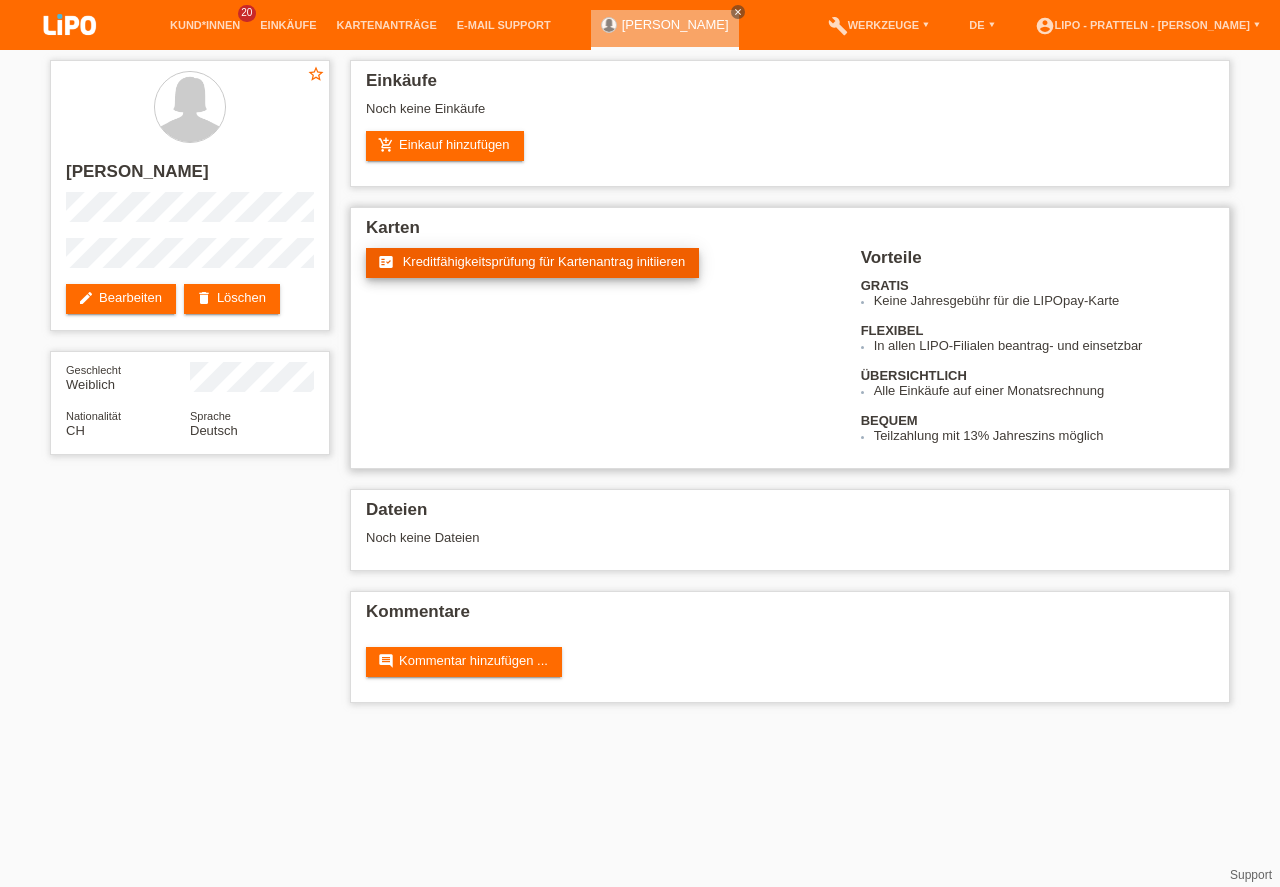 click on "Kreditfähigkeitsprüfung für Kartenantrag initiieren" at bounding box center [544, 261] 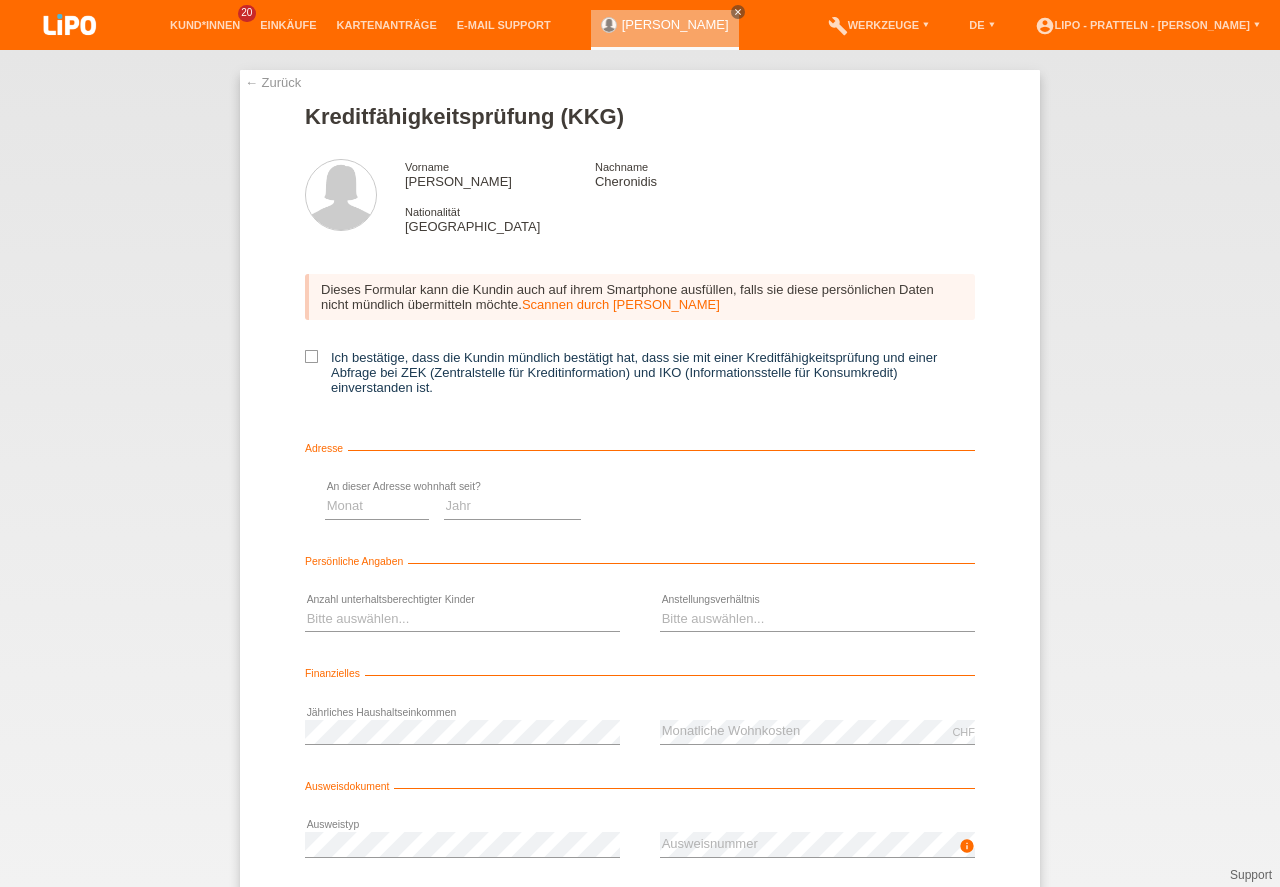 scroll, scrollTop: 0, scrollLeft: 0, axis: both 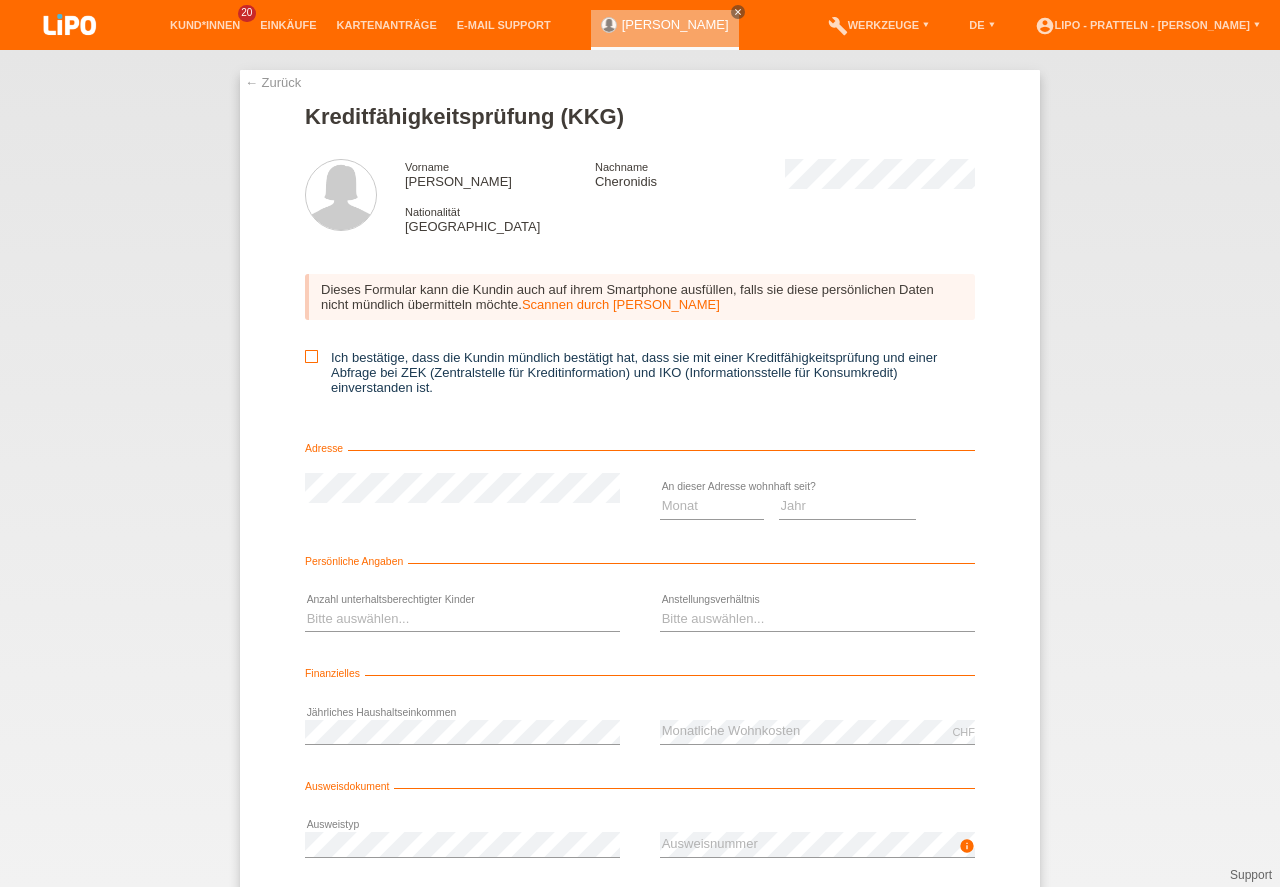 click on "Ich bestätige, dass die Kundin mündlich bestätigt hat, dass sie mit einer Kreditfähigkeitsprüfung und einer Abfrage bei ZEK (Zentralstelle für Kreditinformation) und IKO (Informationsstelle für Konsumkredit) einverstanden ist." at bounding box center (311, 356) 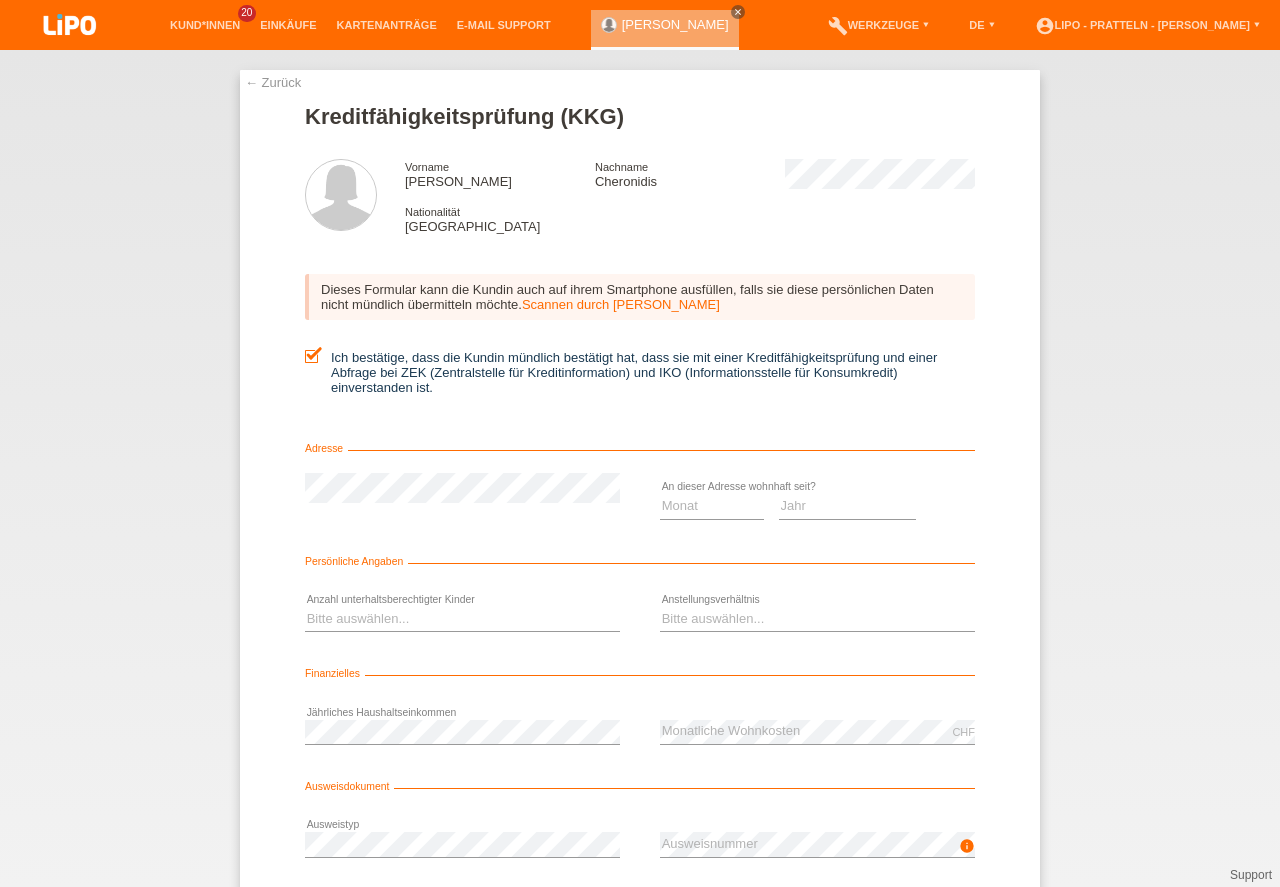 drag, startPoint x: 304, startPoint y: 354, endPoint x: 311, endPoint y: 371, distance: 18.384777 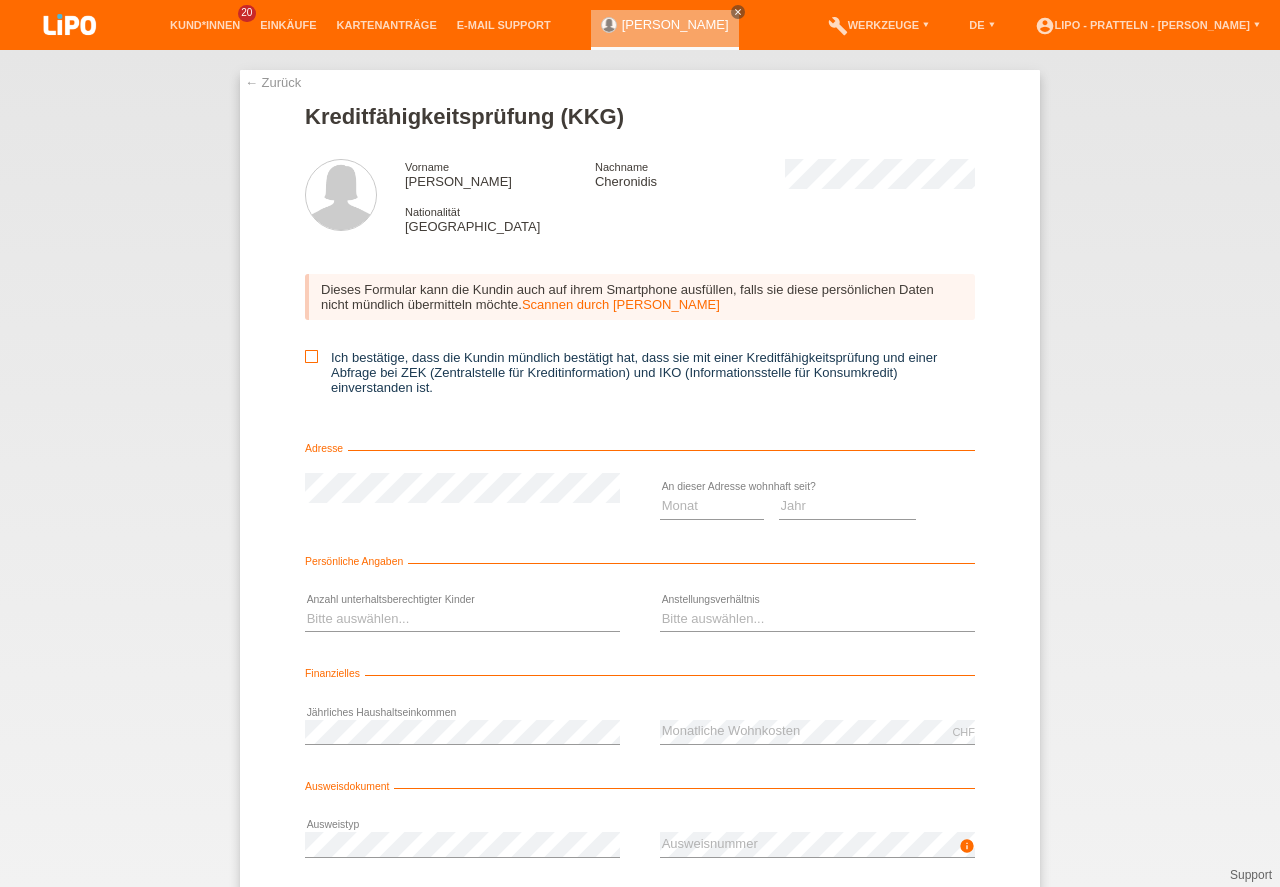 click at bounding box center [311, 356] 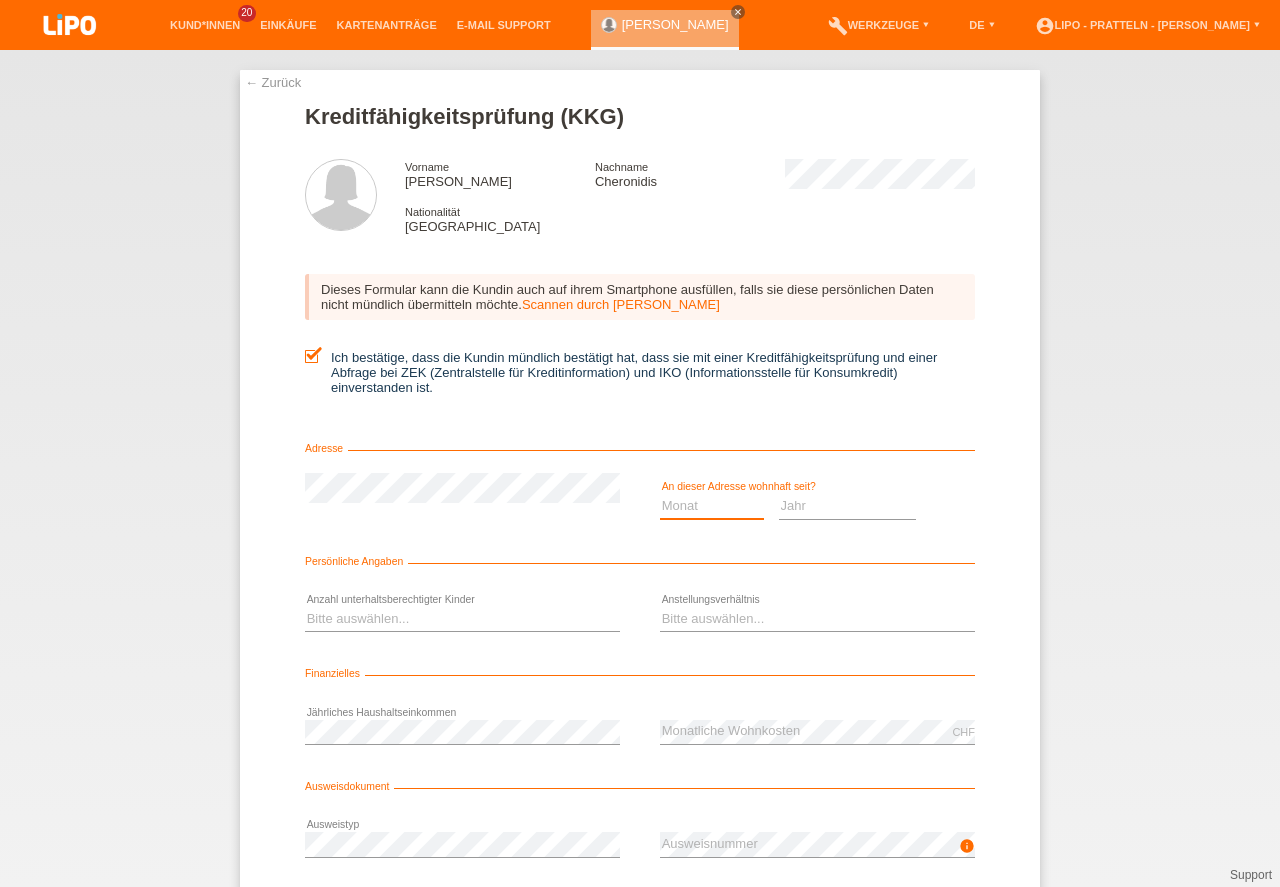 click on "Monat
01
02
03
04
05
06
07
08
09
10" at bounding box center [712, 506] 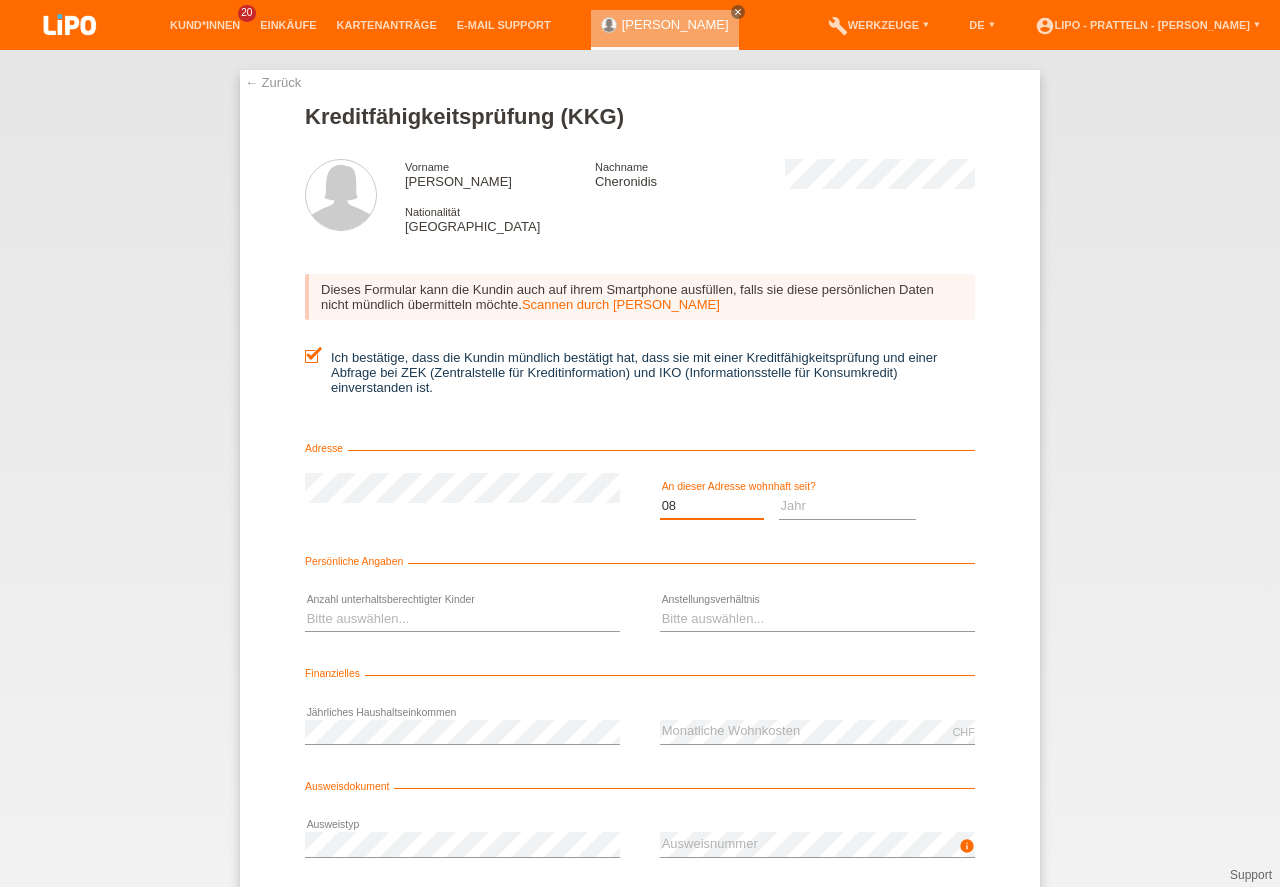 click on "08" at bounding box center (0, 0) 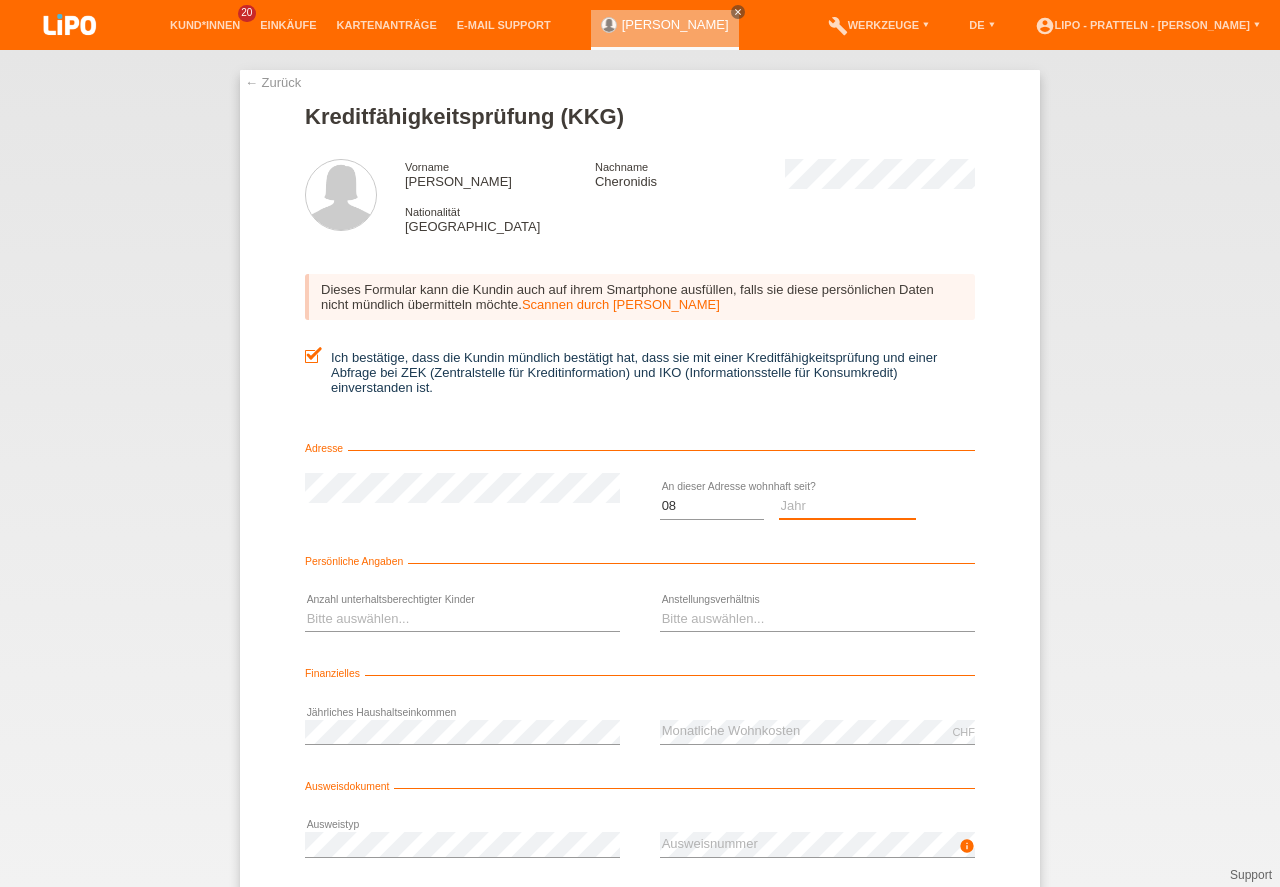 click on "Jahr
2025
2024
2023
2022
2021
2020
2019
2018
2017
2016 2015 2014 2013 2012 2011 2010 2009 2008 2007 2006 2005 2004 2003" at bounding box center [848, 506] 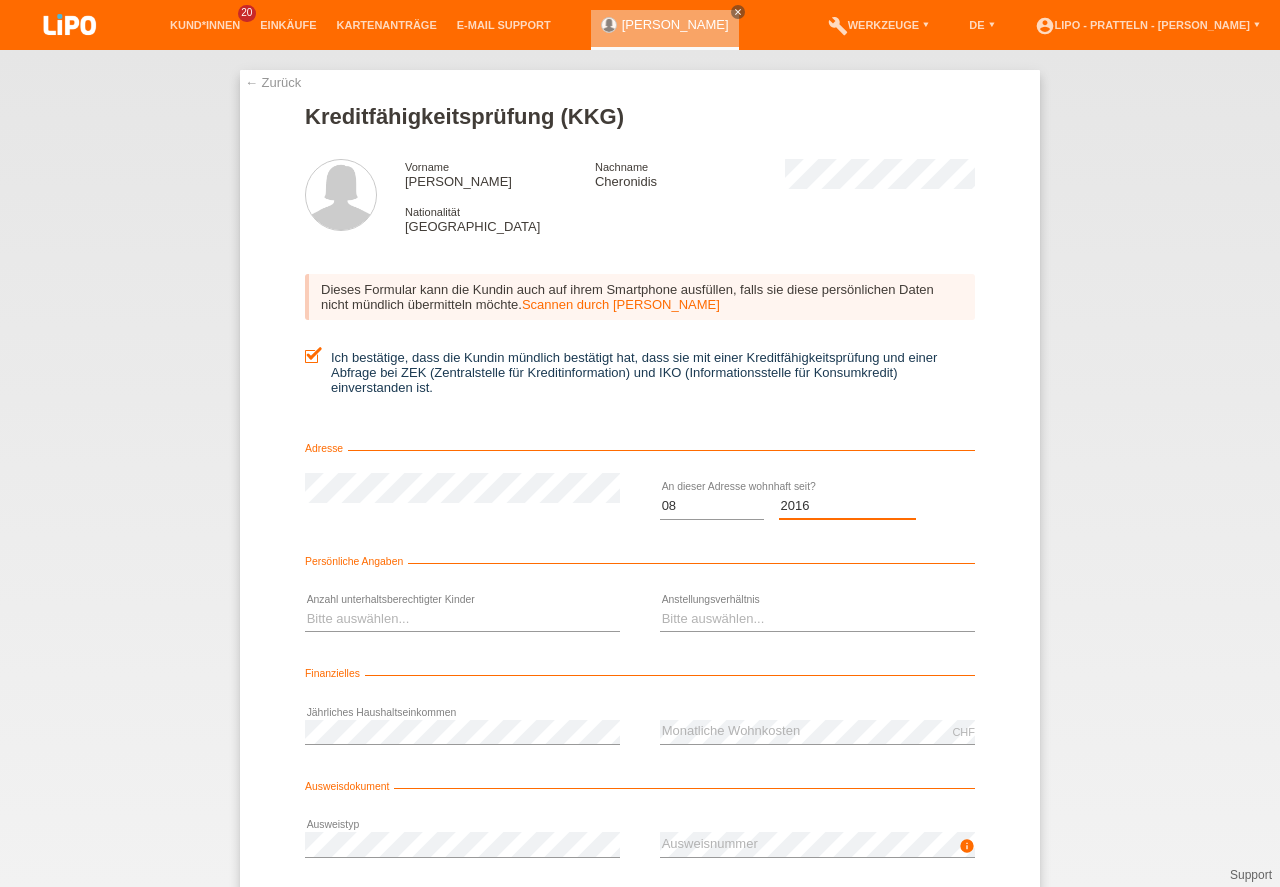 click on "2016" at bounding box center [0, 0] 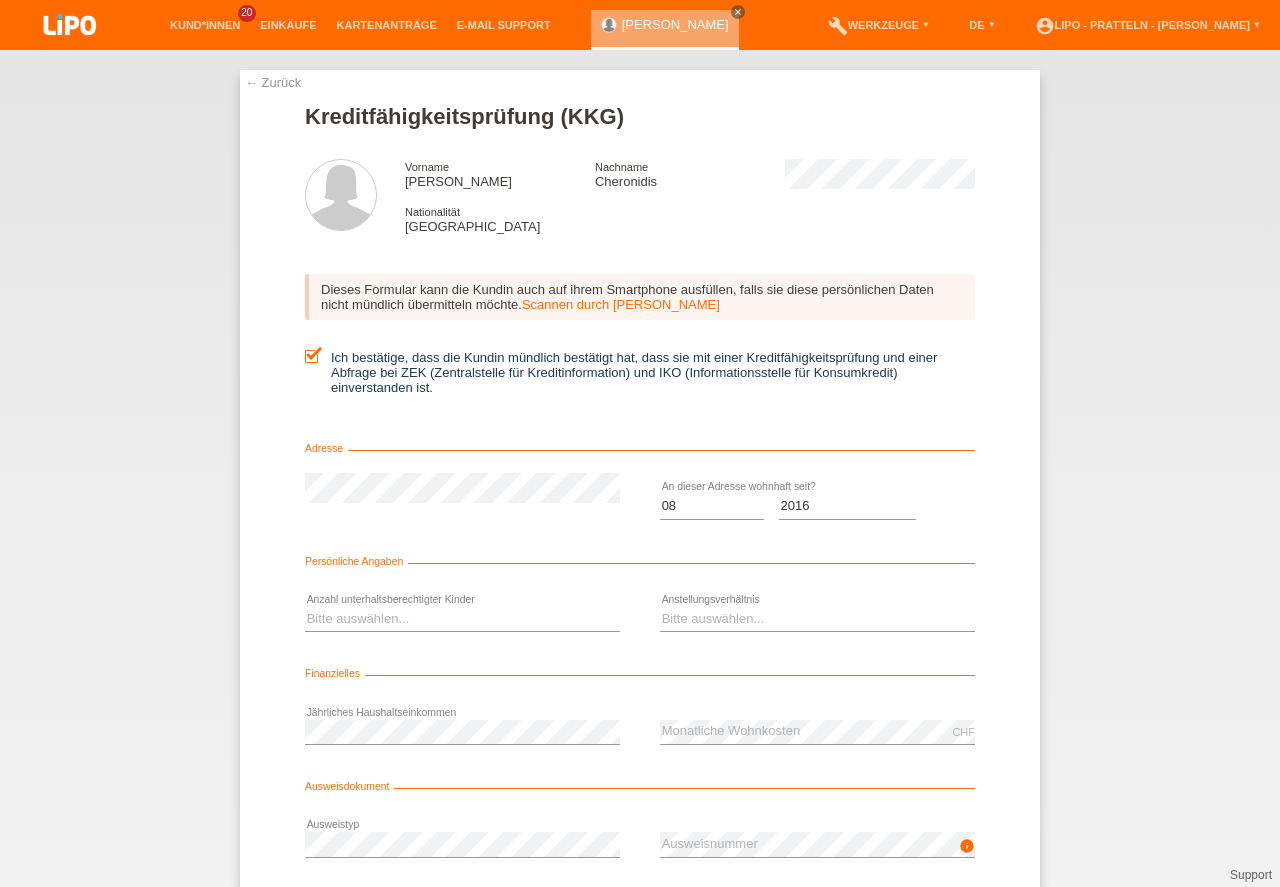 click on "Bitte auswählen...
0
1
2
3
4
5
6
7
8
9
error" at bounding box center [462, 620] 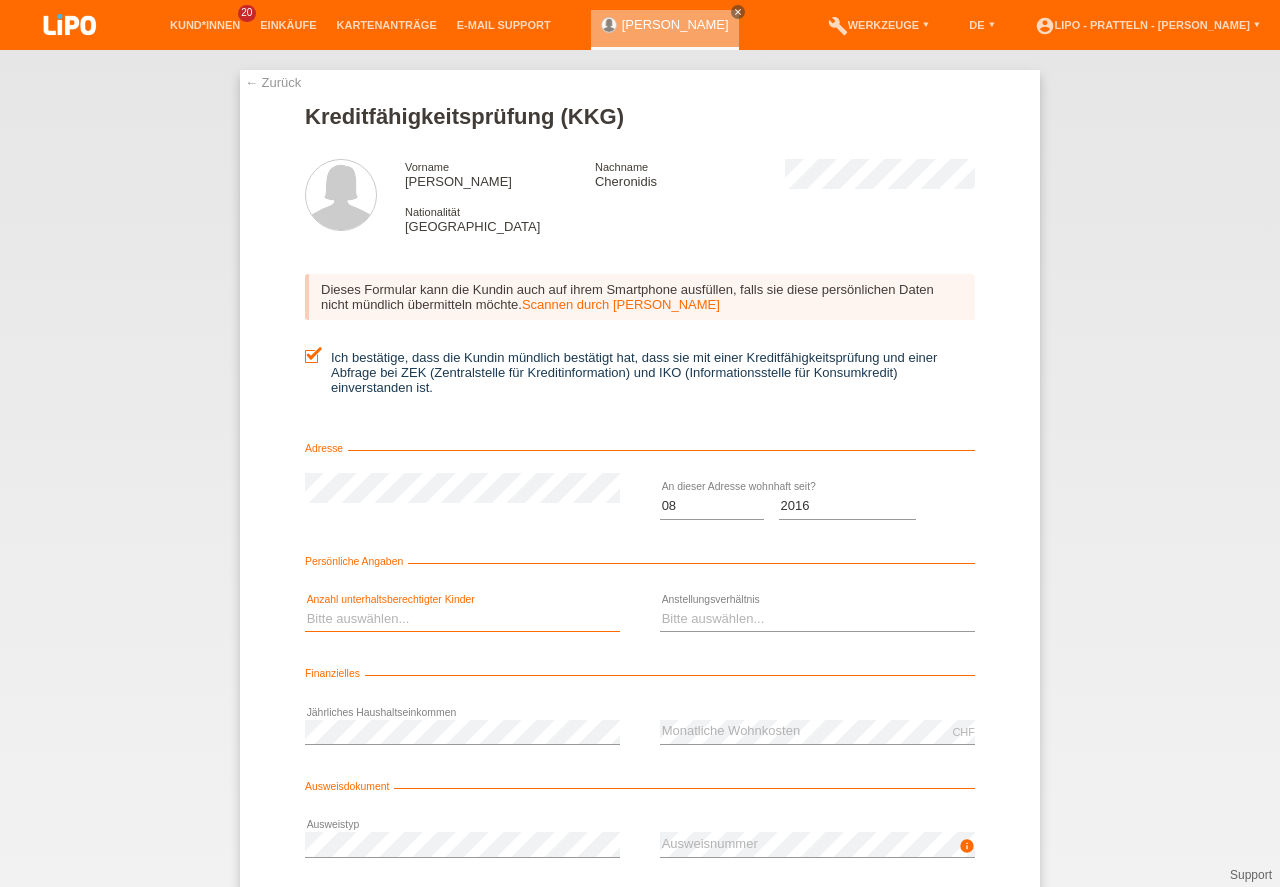 click on "Bitte auswählen...
0
1
2
3
4
5
6
7
8
9" at bounding box center [462, 619] 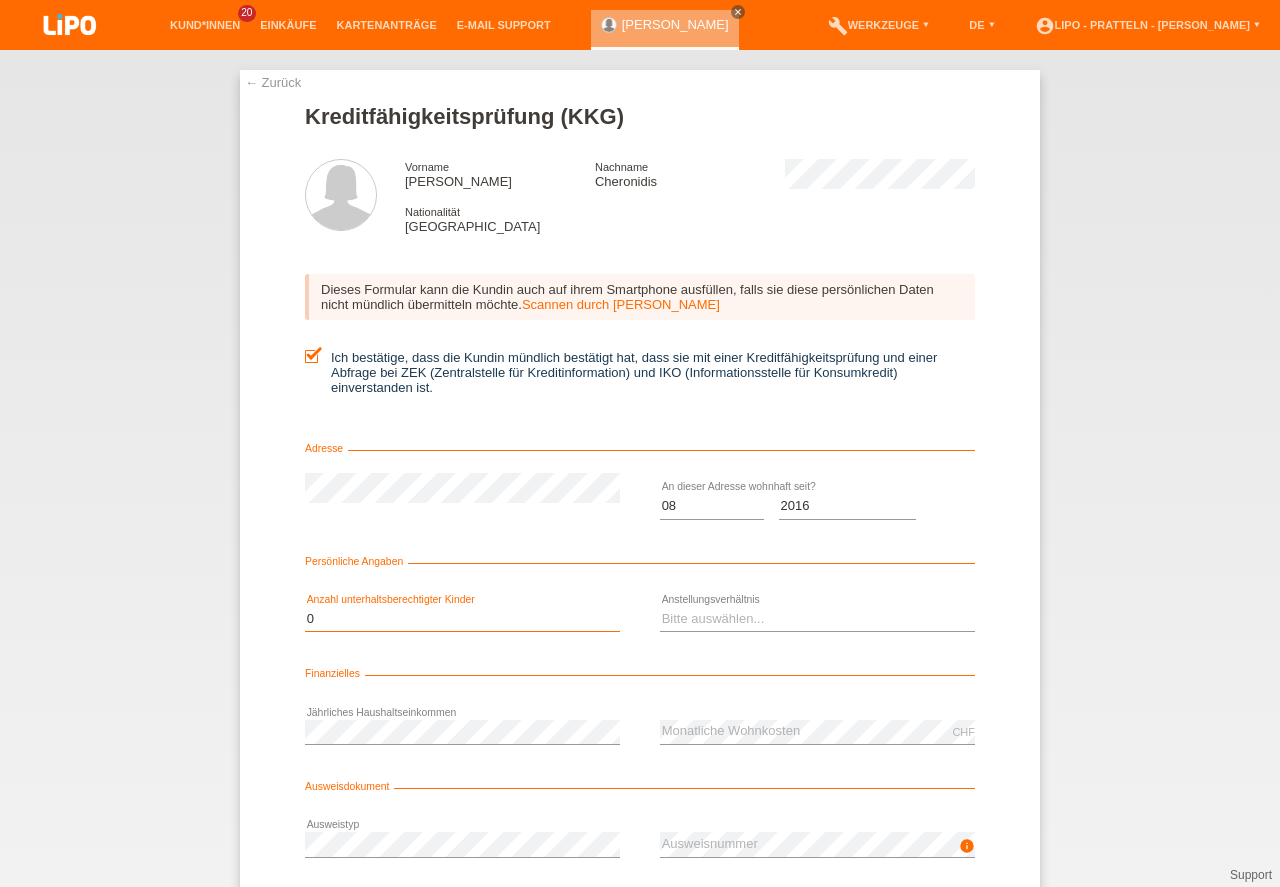 click on "0" at bounding box center (0, 0) 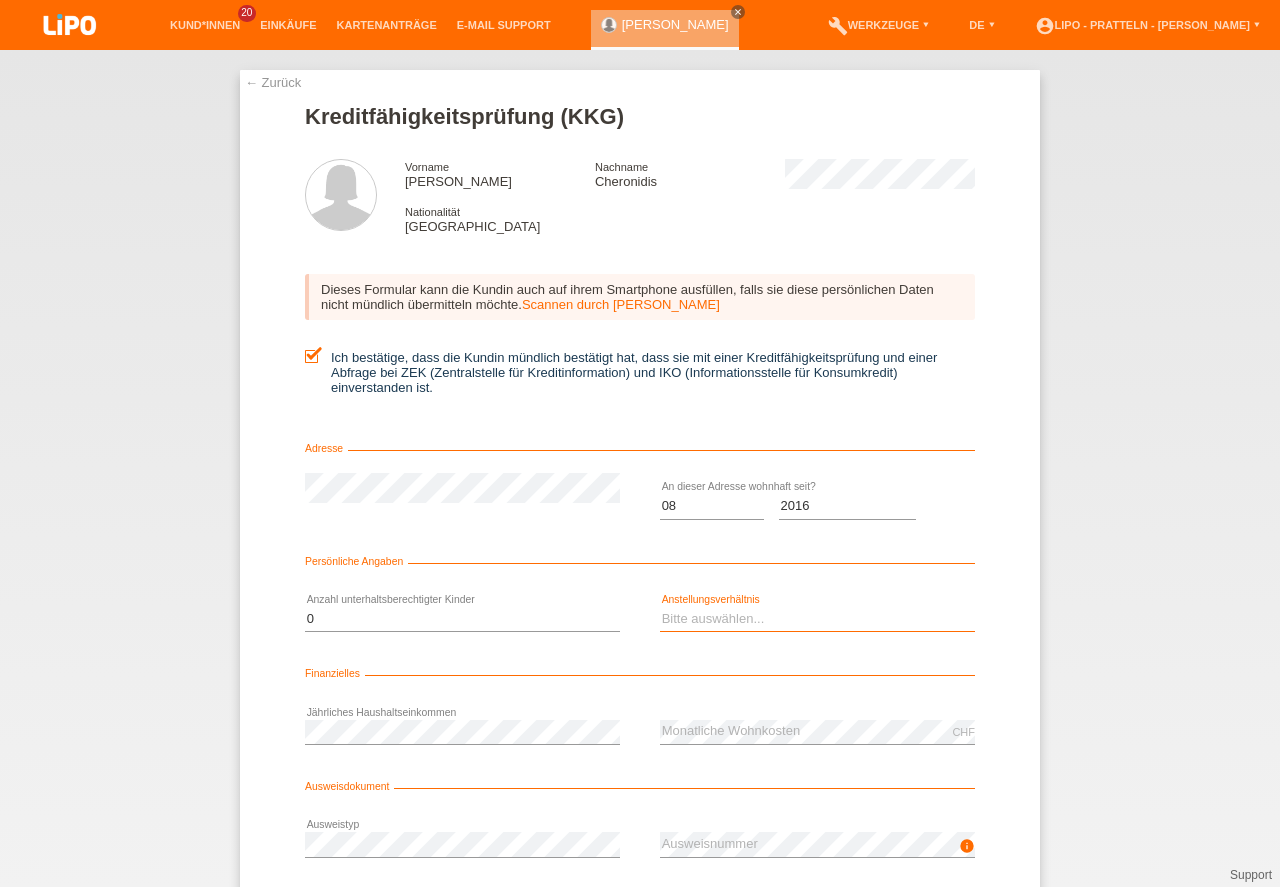 click on "Bitte auswählen...
Unbefristet
Befristet
Lehrling/Student
Pensioniert
Nicht arbeitstätig
Hausfrau/-mann
Selbständig" at bounding box center (817, 619) 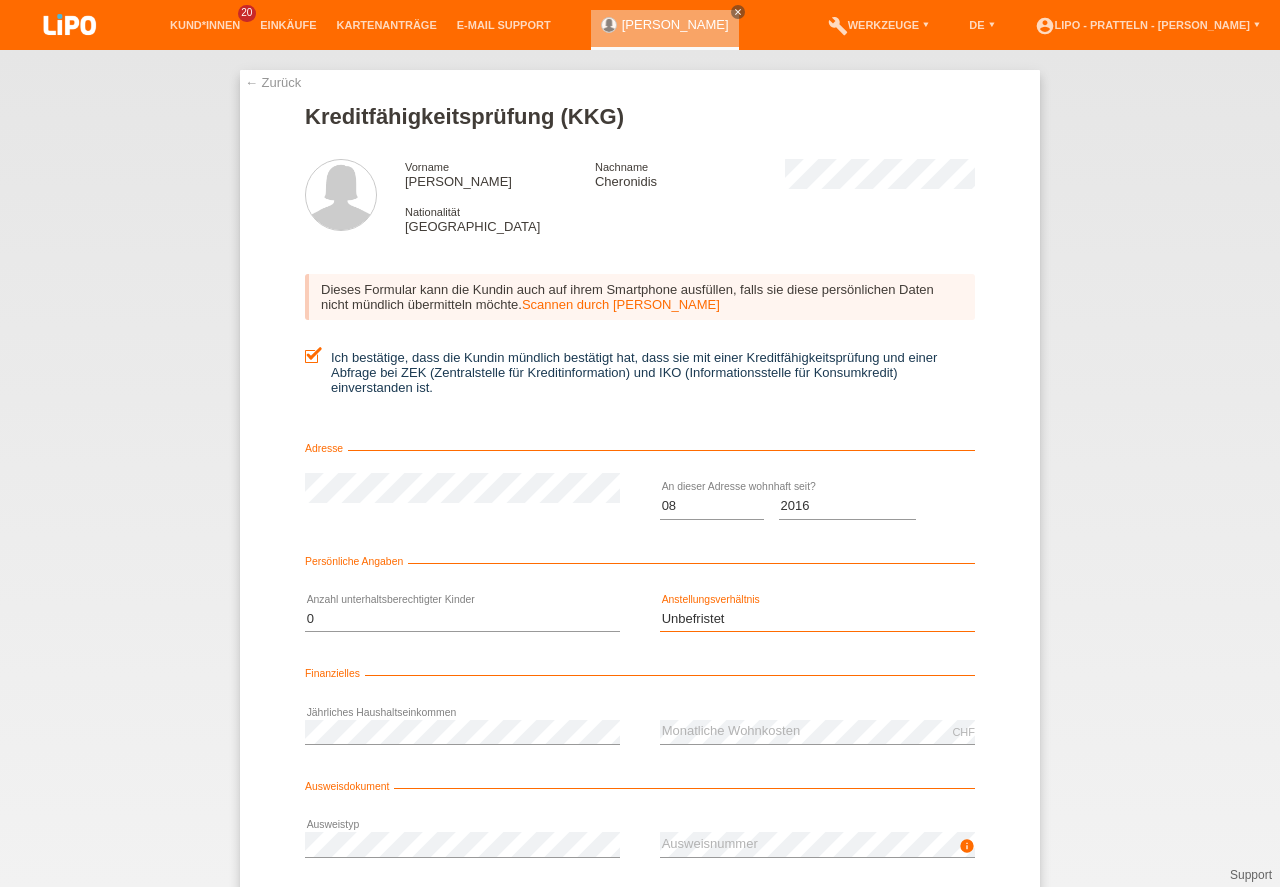 click on "Unbefristet" at bounding box center (0, 0) 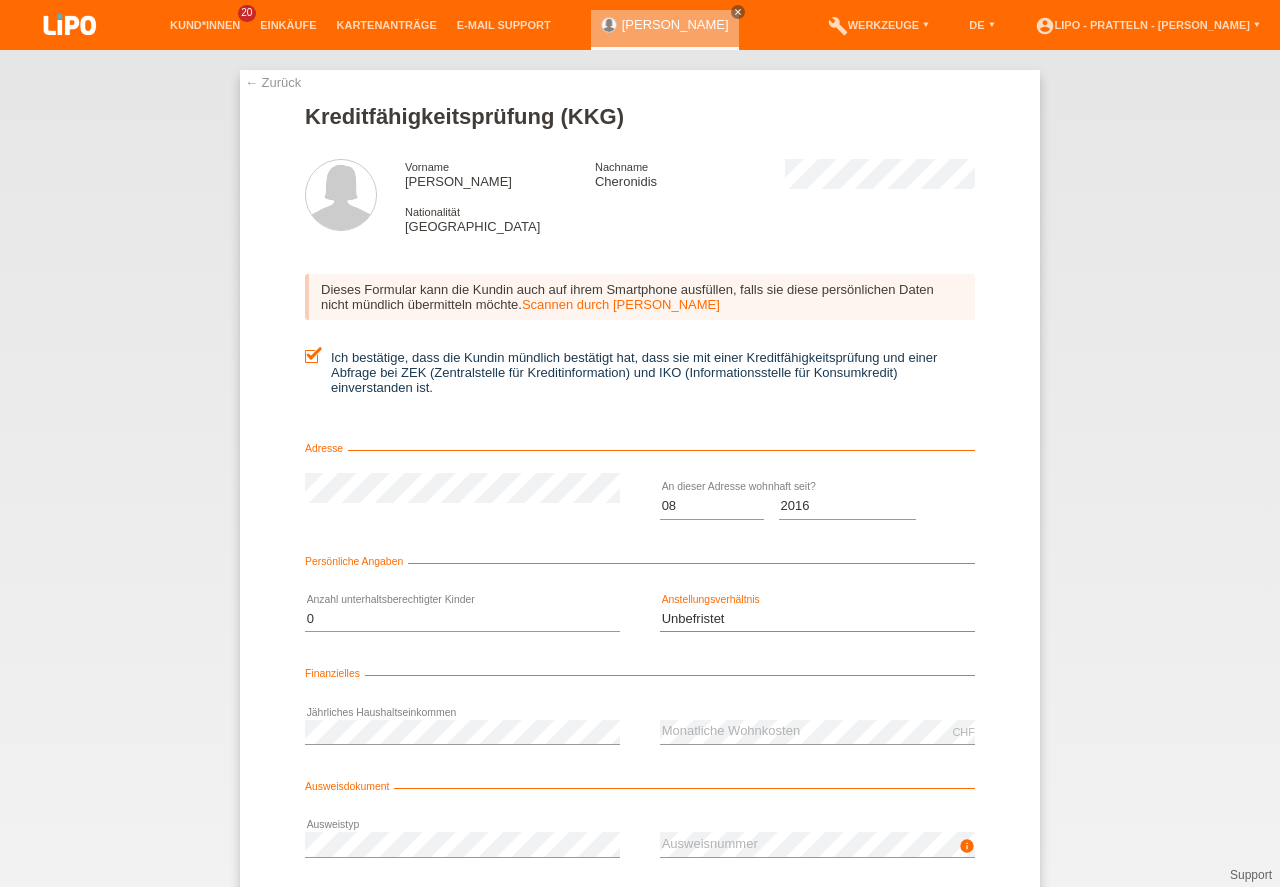 scroll, scrollTop: 45, scrollLeft: 0, axis: vertical 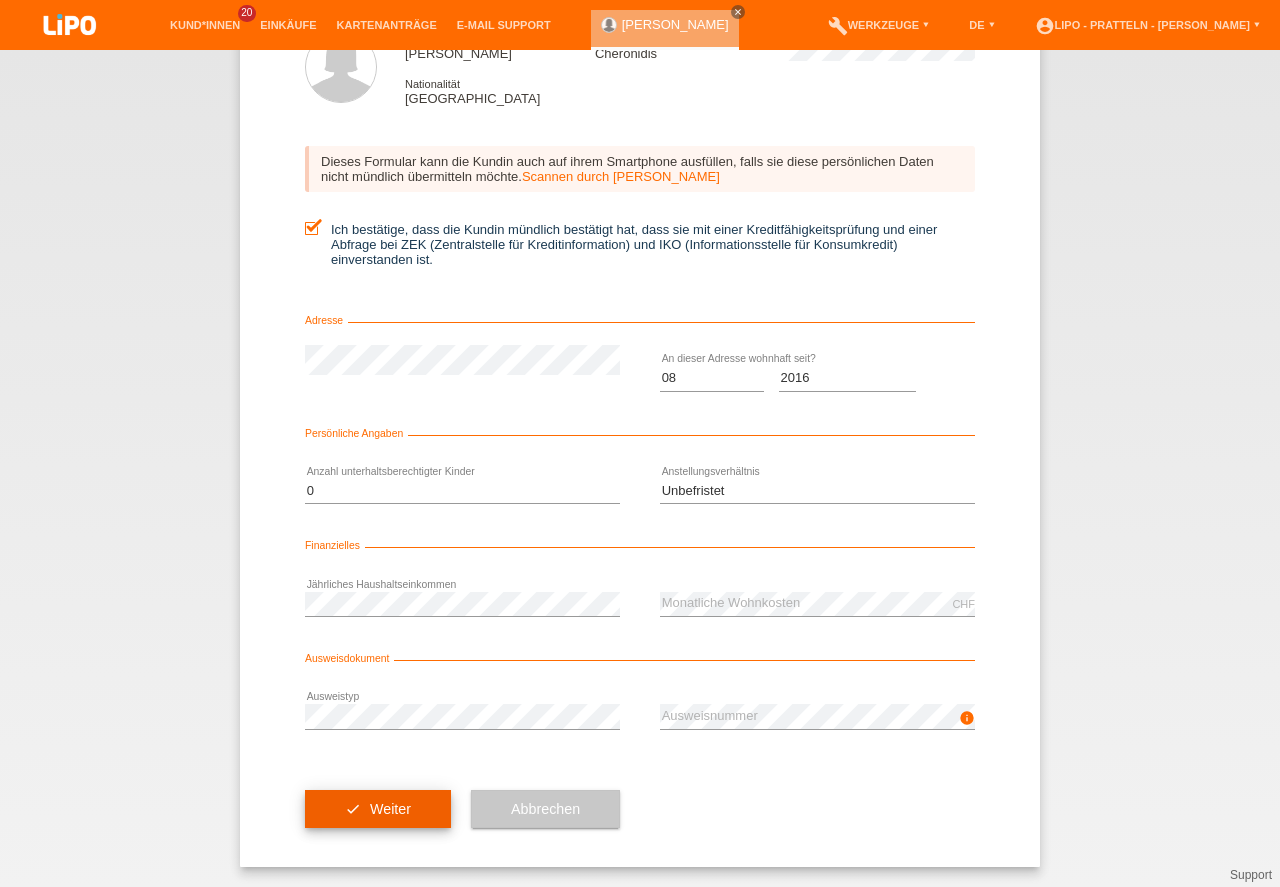 click on "check   Weiter" at bounding box center [378, 809] 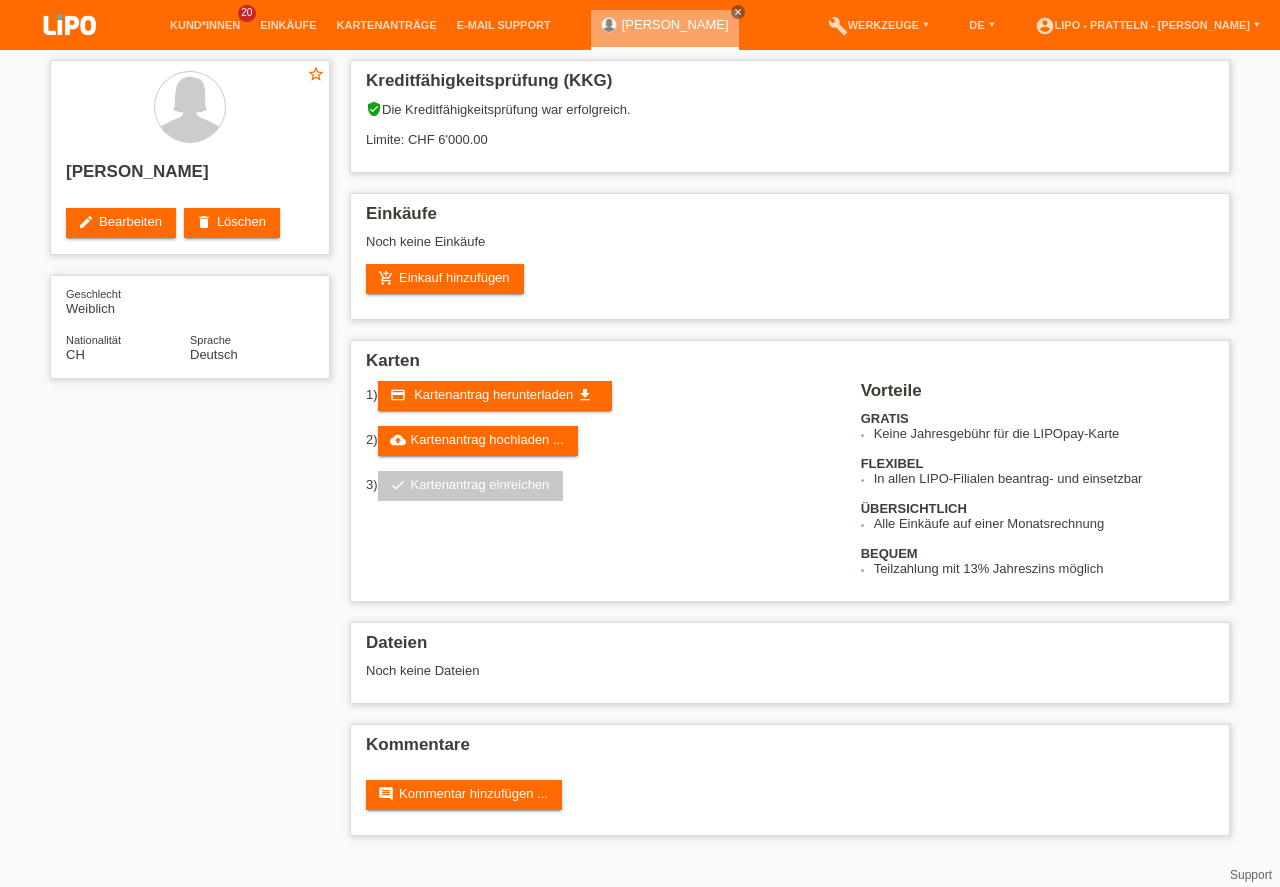 scroll, scrollTop: 0, scrollLeft: 0, axis: both 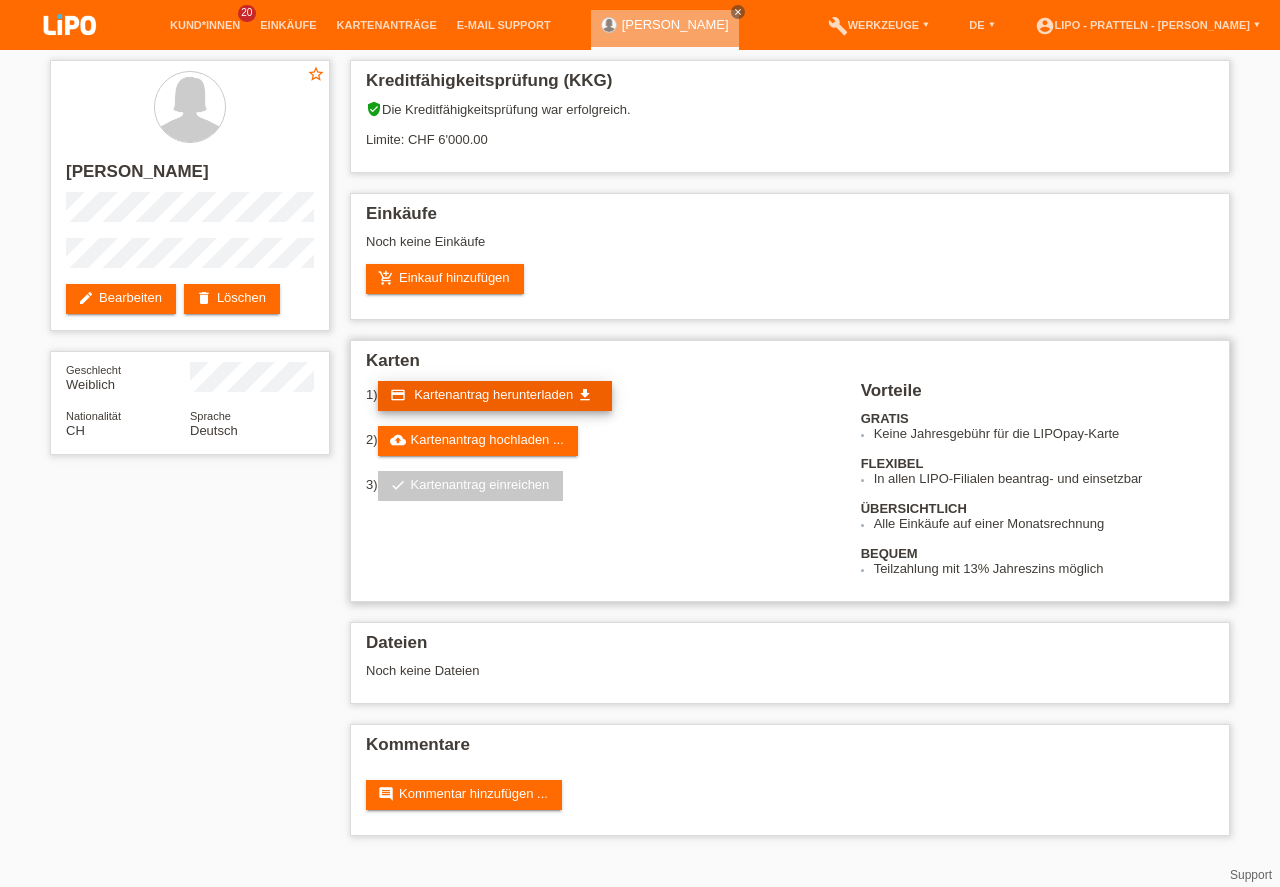 click on "Kartenantrag herunterladen" at bounding box center [493, 394] 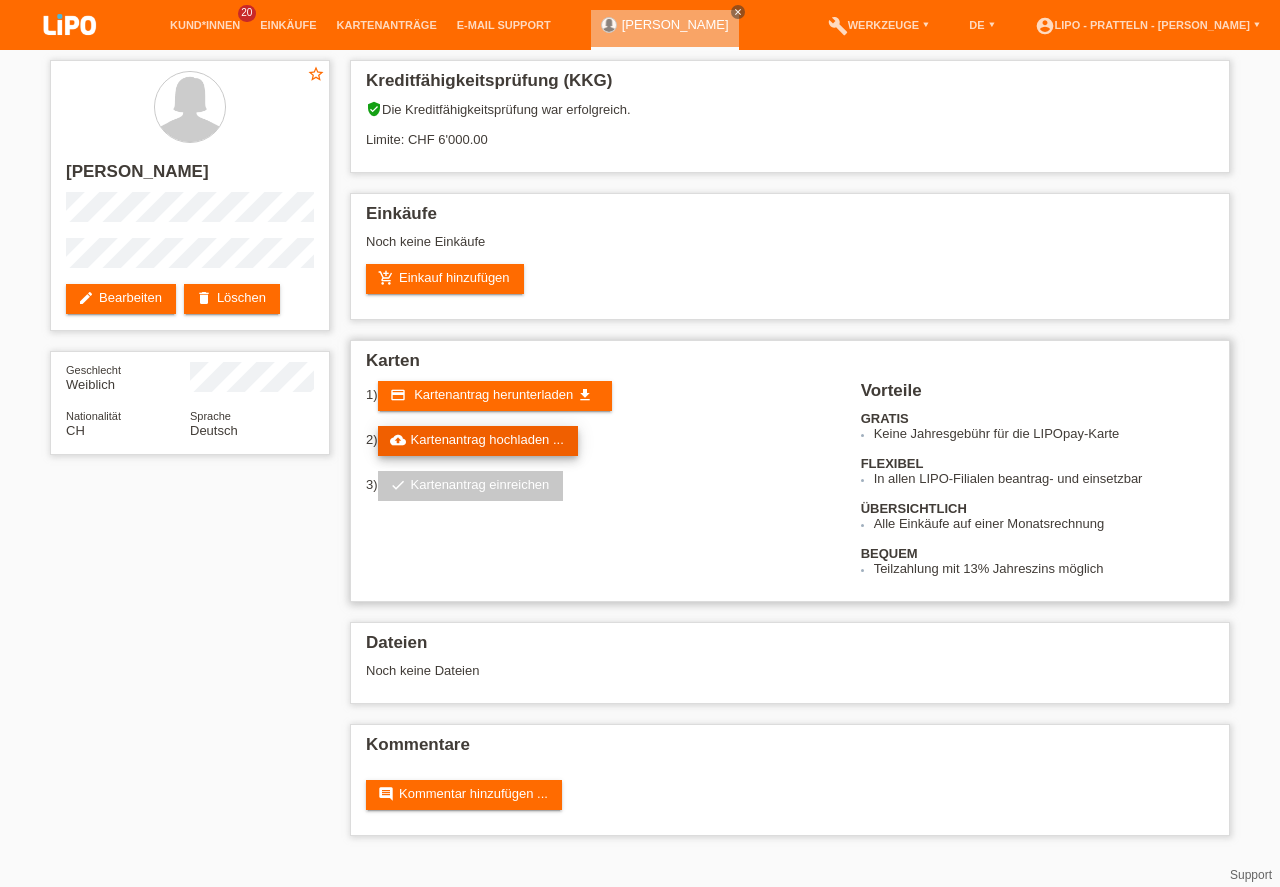 click on "cloud_upload  Kartenantrag hochladen ..." 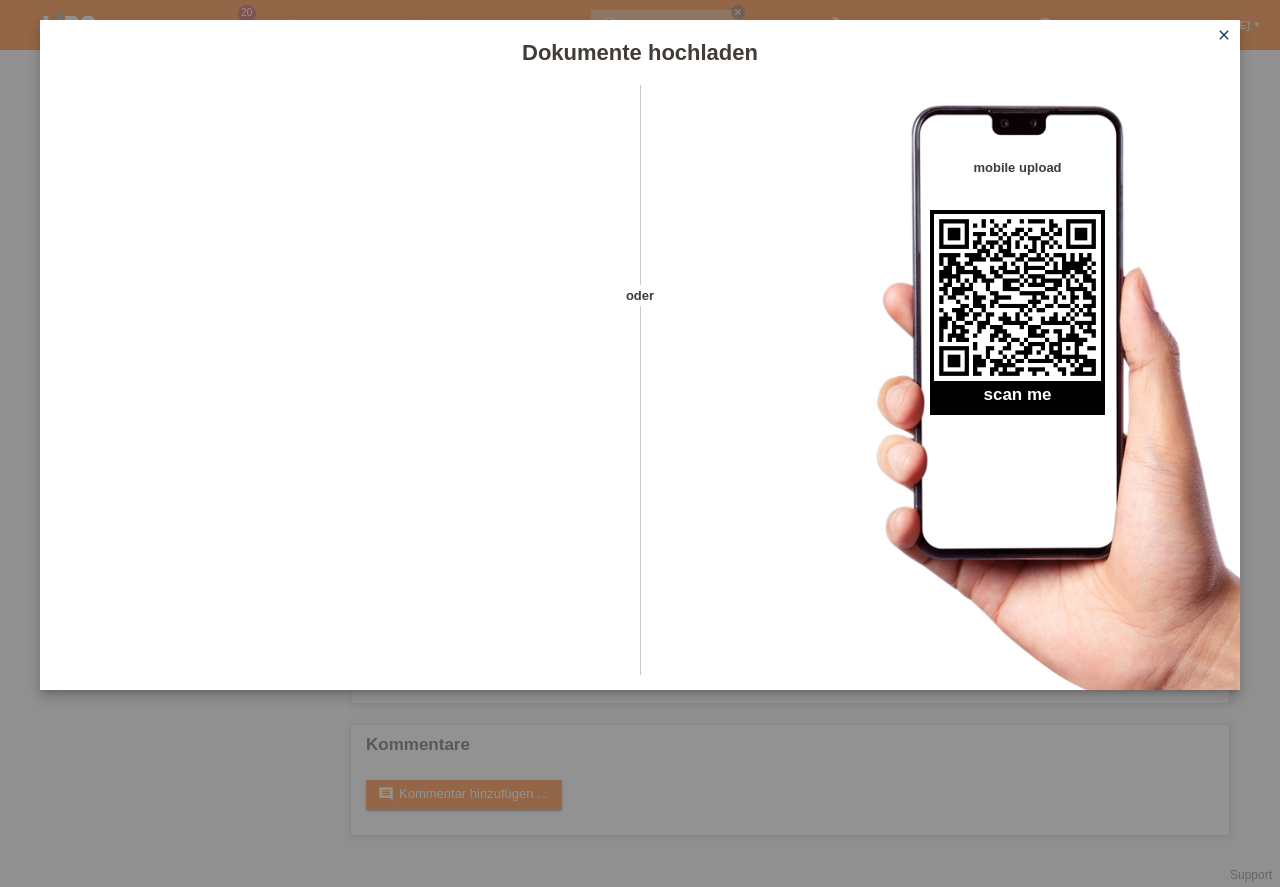 click on "close" 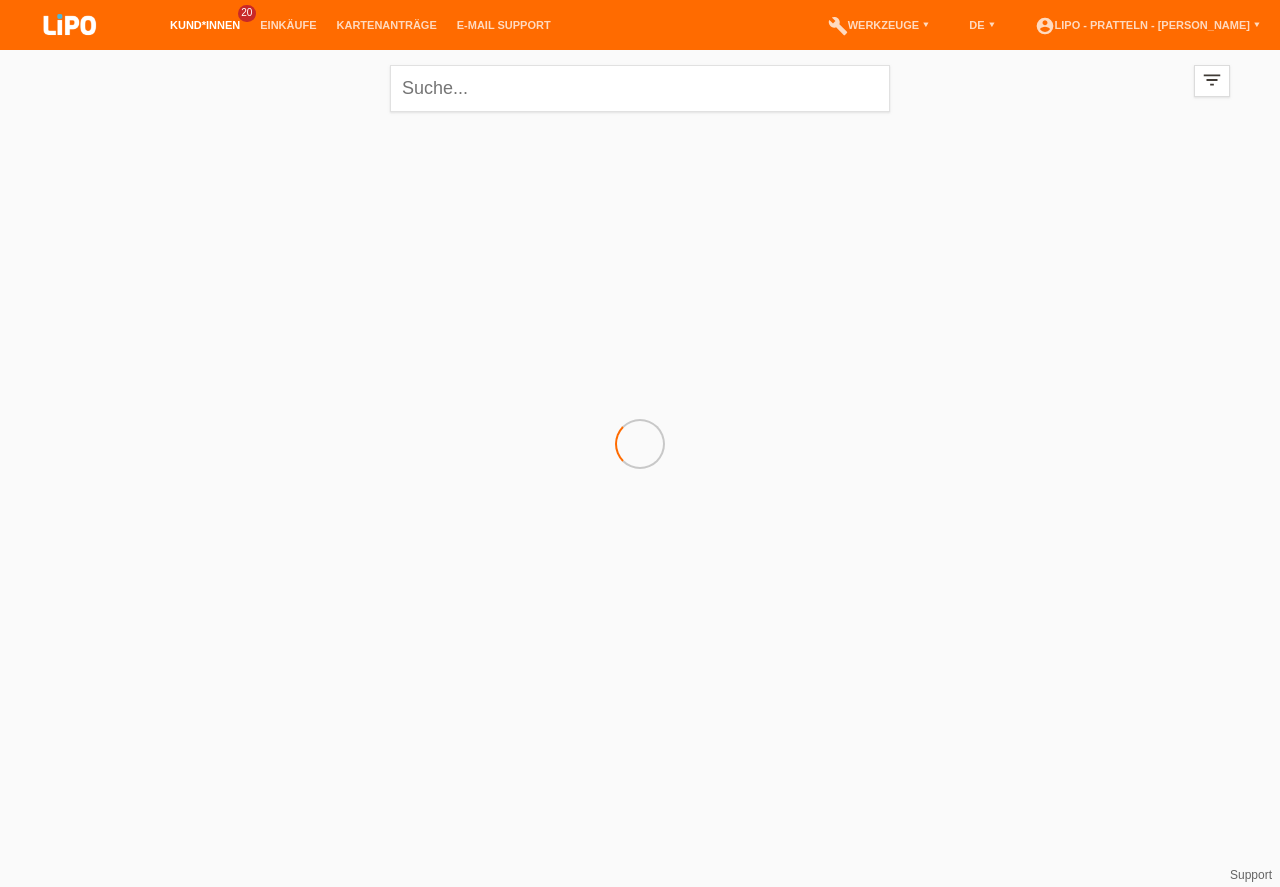 scroll, scrollTop: 0, scrollLeft: 0, axis: both 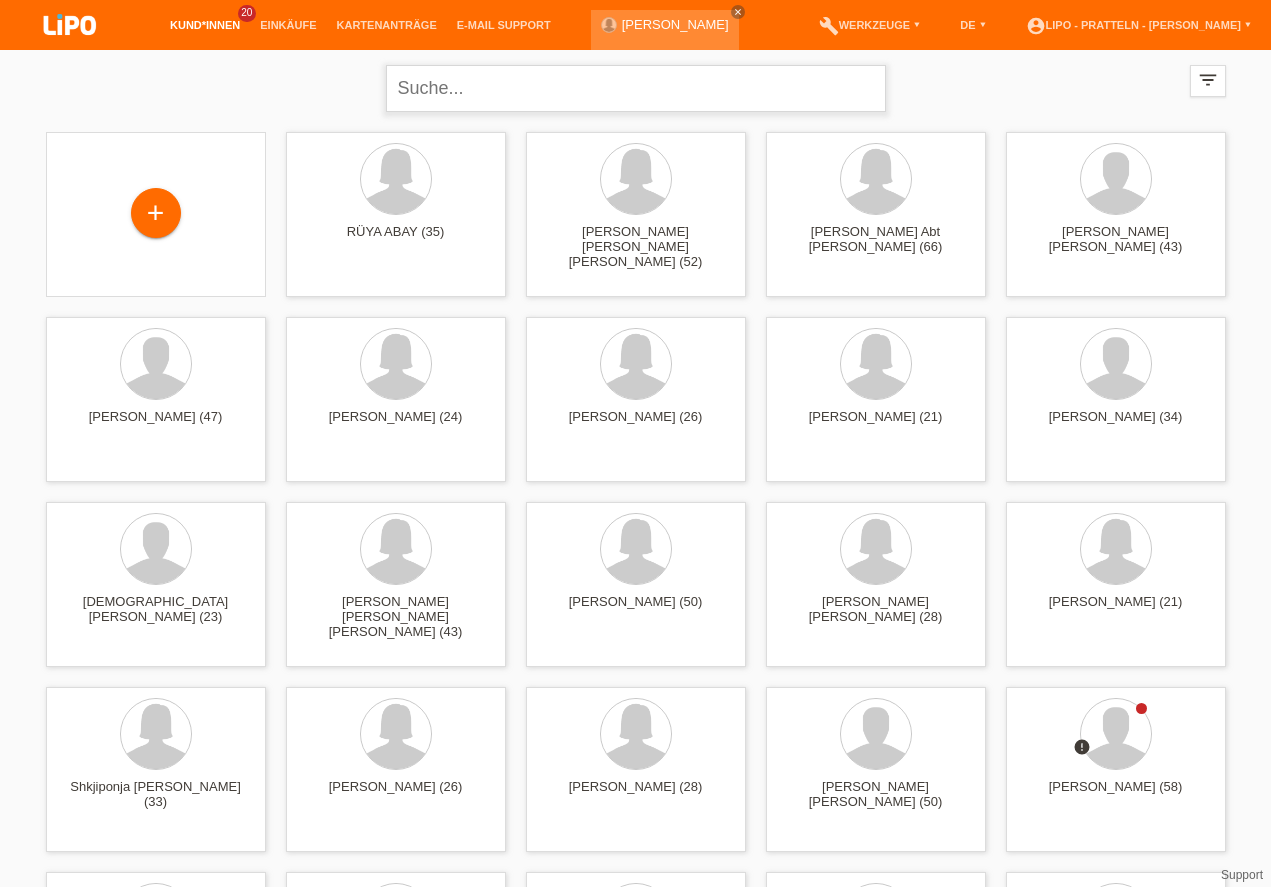 click at bounding box center [636, 88] 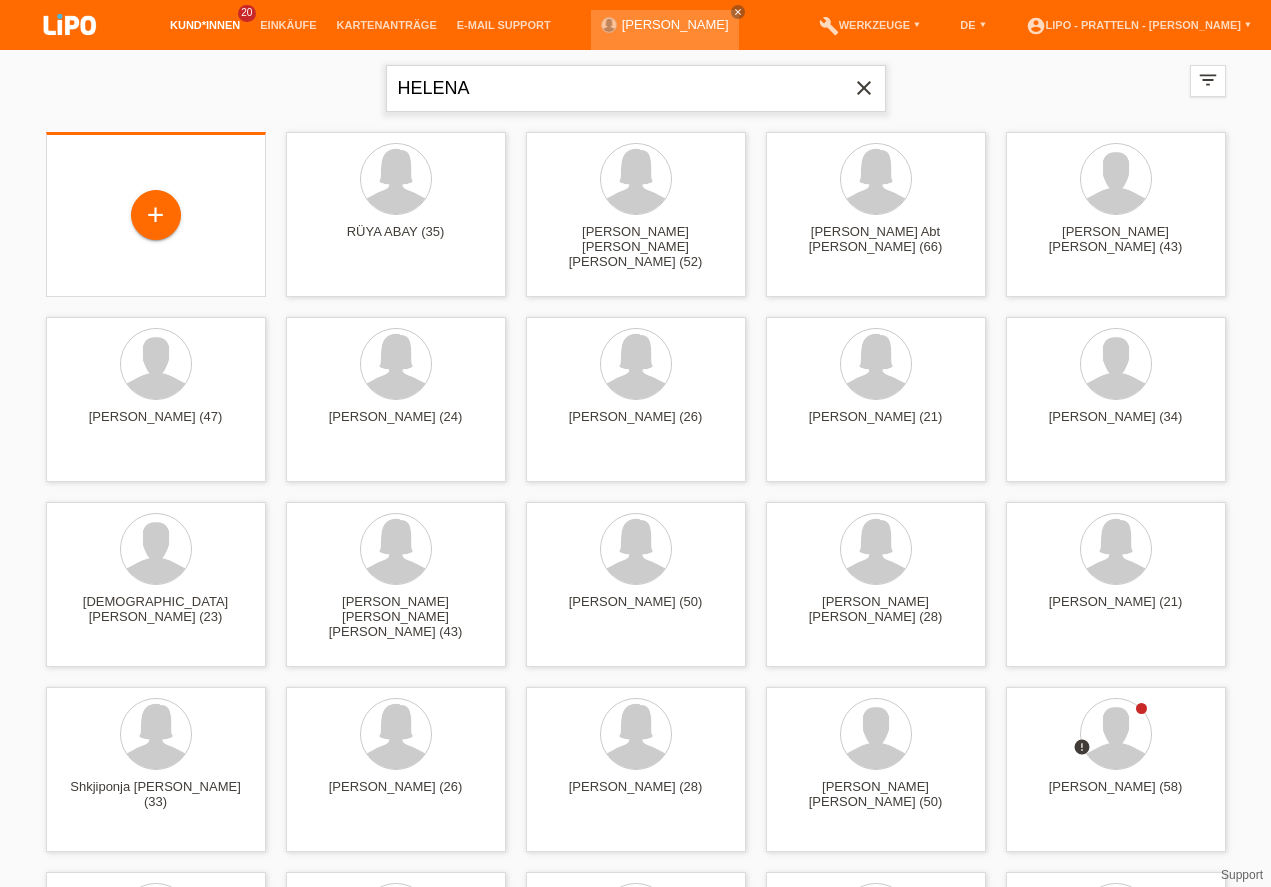 type on "HELENA" 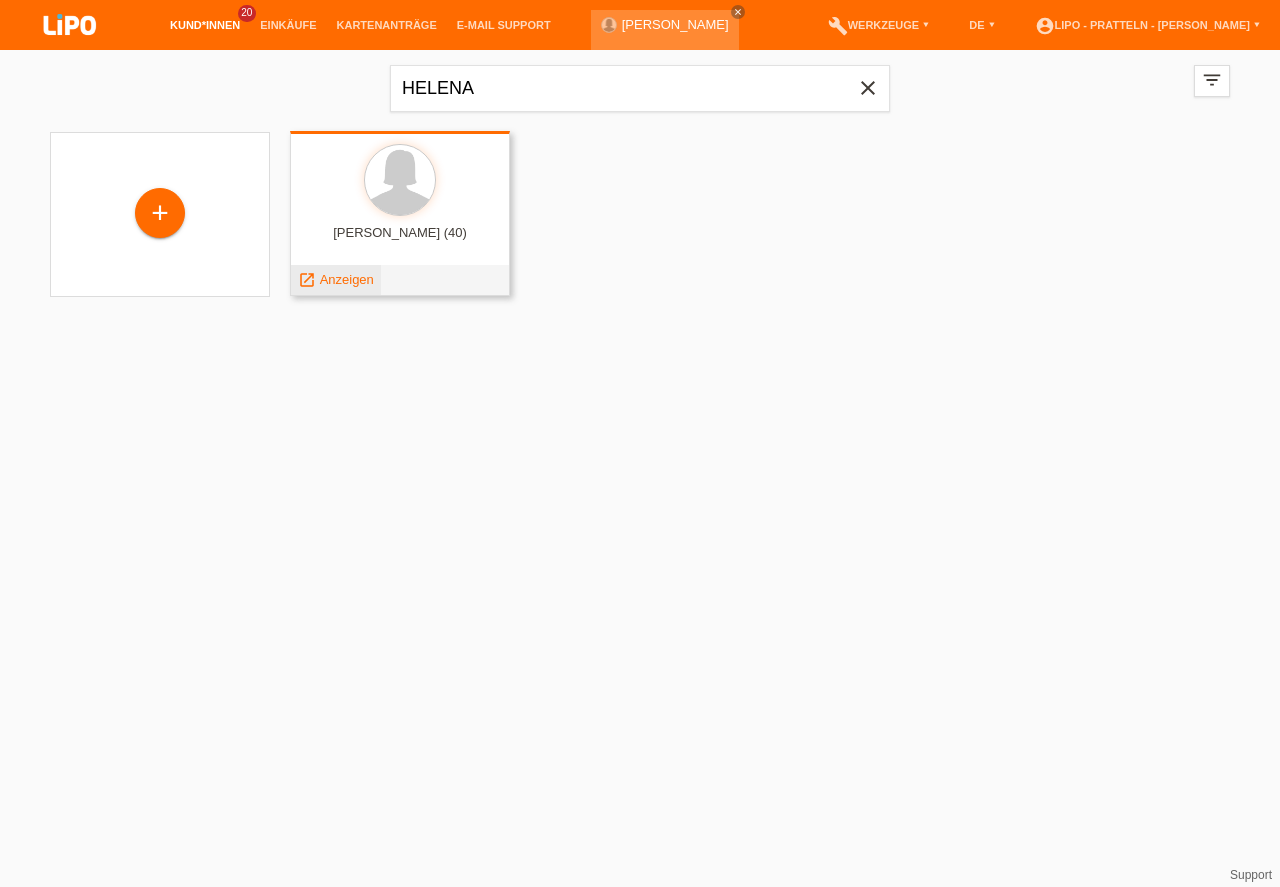 click on "launch   Anzeigen" at bounding box center (336, 280) 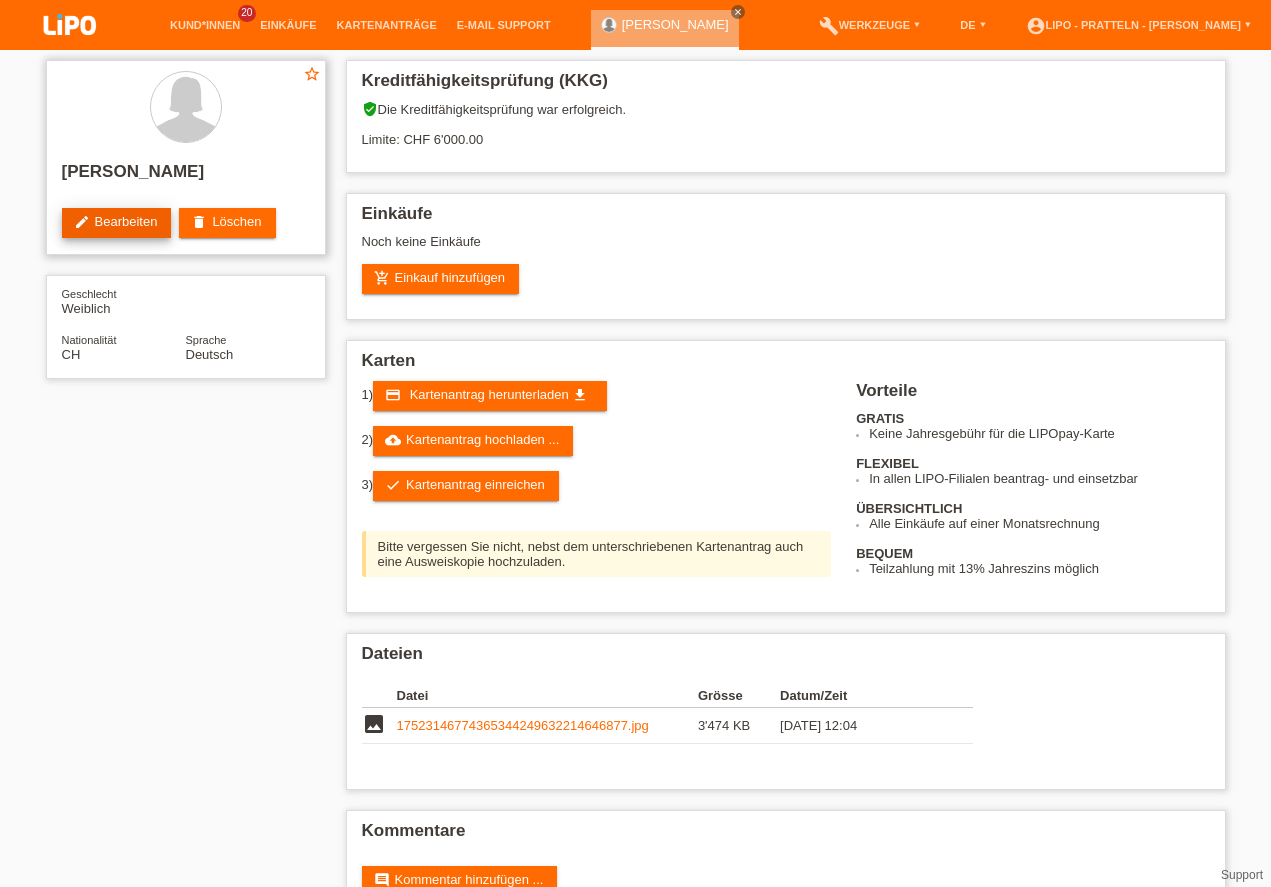 scroll, scrollTop: 0, scrollLeft: 0, axis: both 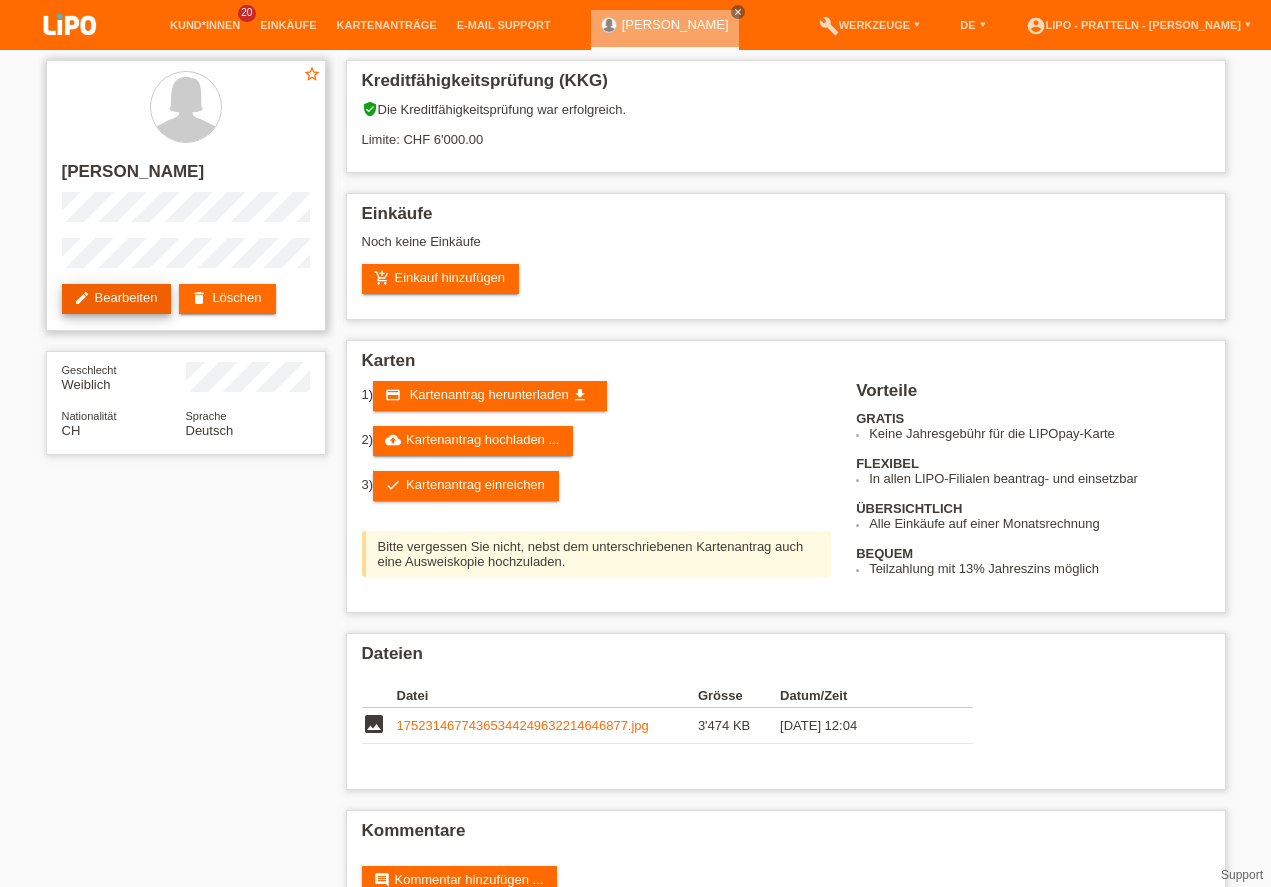 click on "edit  Bearbeiten" at bounding box center [117, 299] 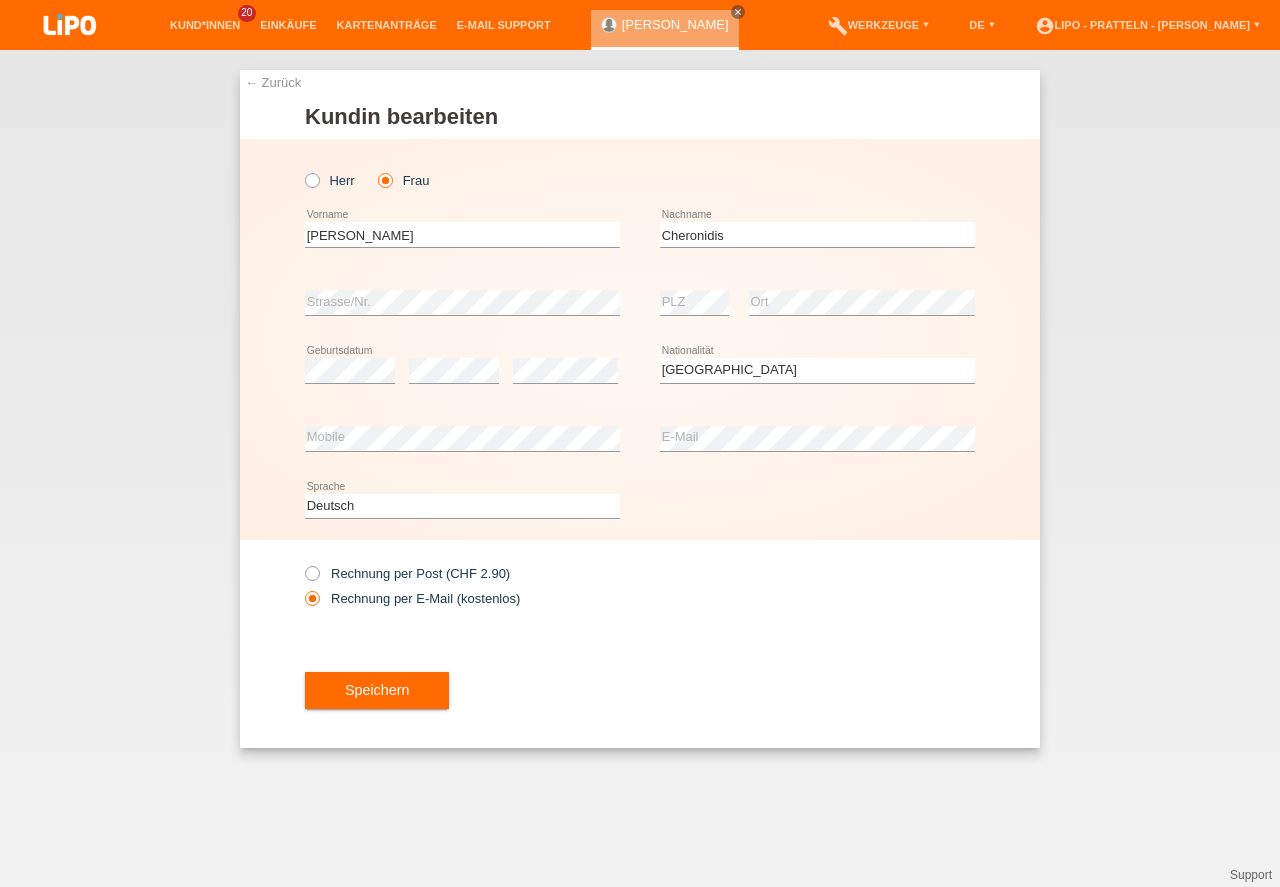 select on "CH" 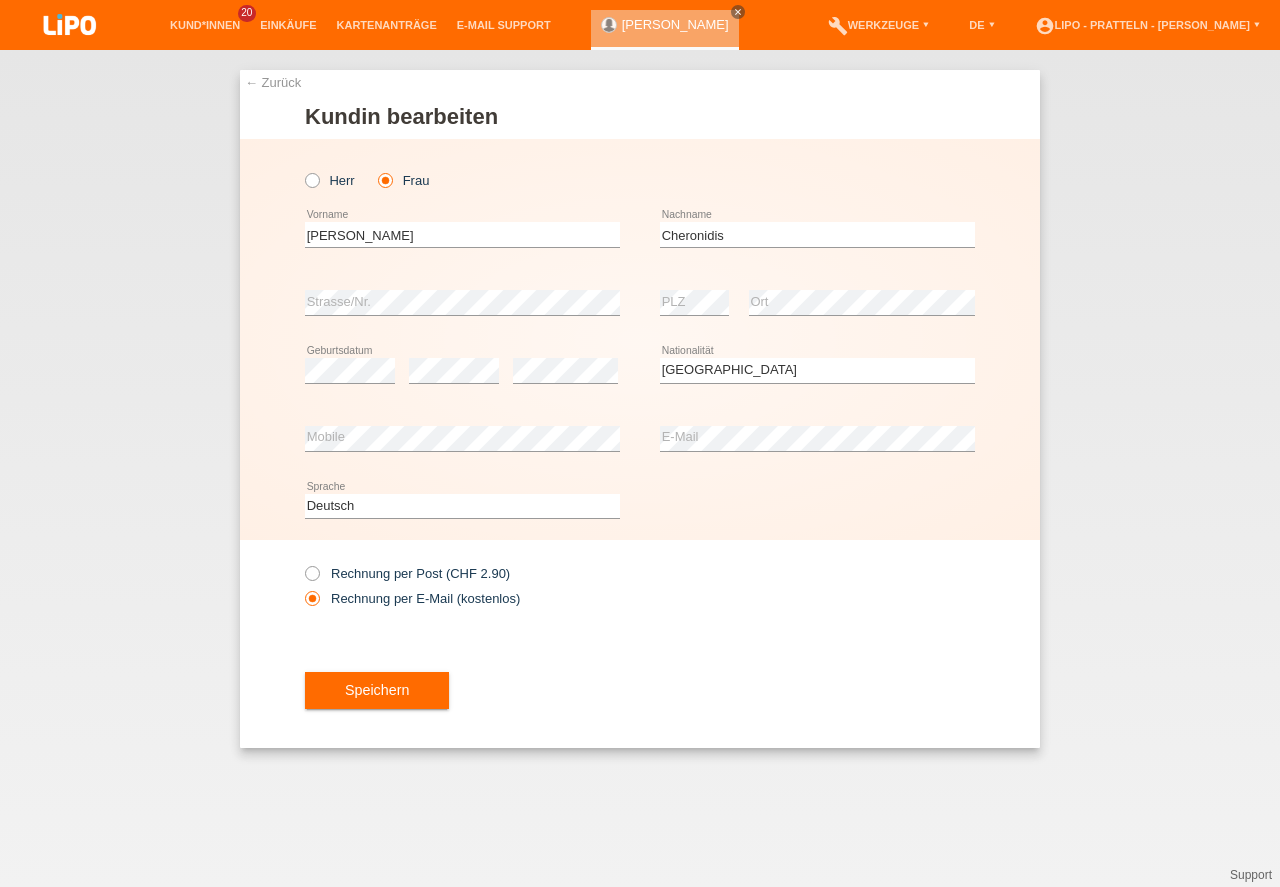 scroll, scrollTop: 0, scrollLeft: 0, axis: both 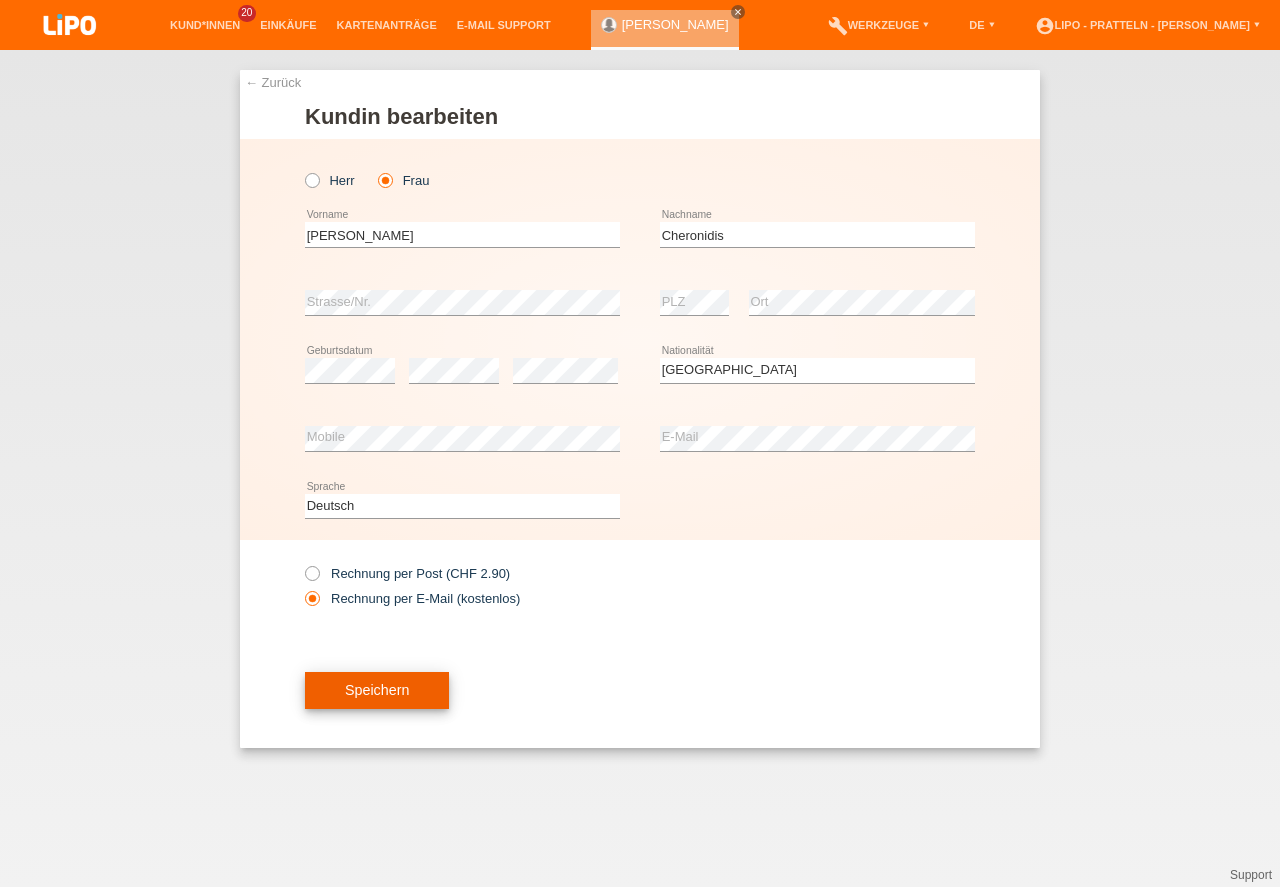 click on "Speichern" at bounding box center [377, 691] 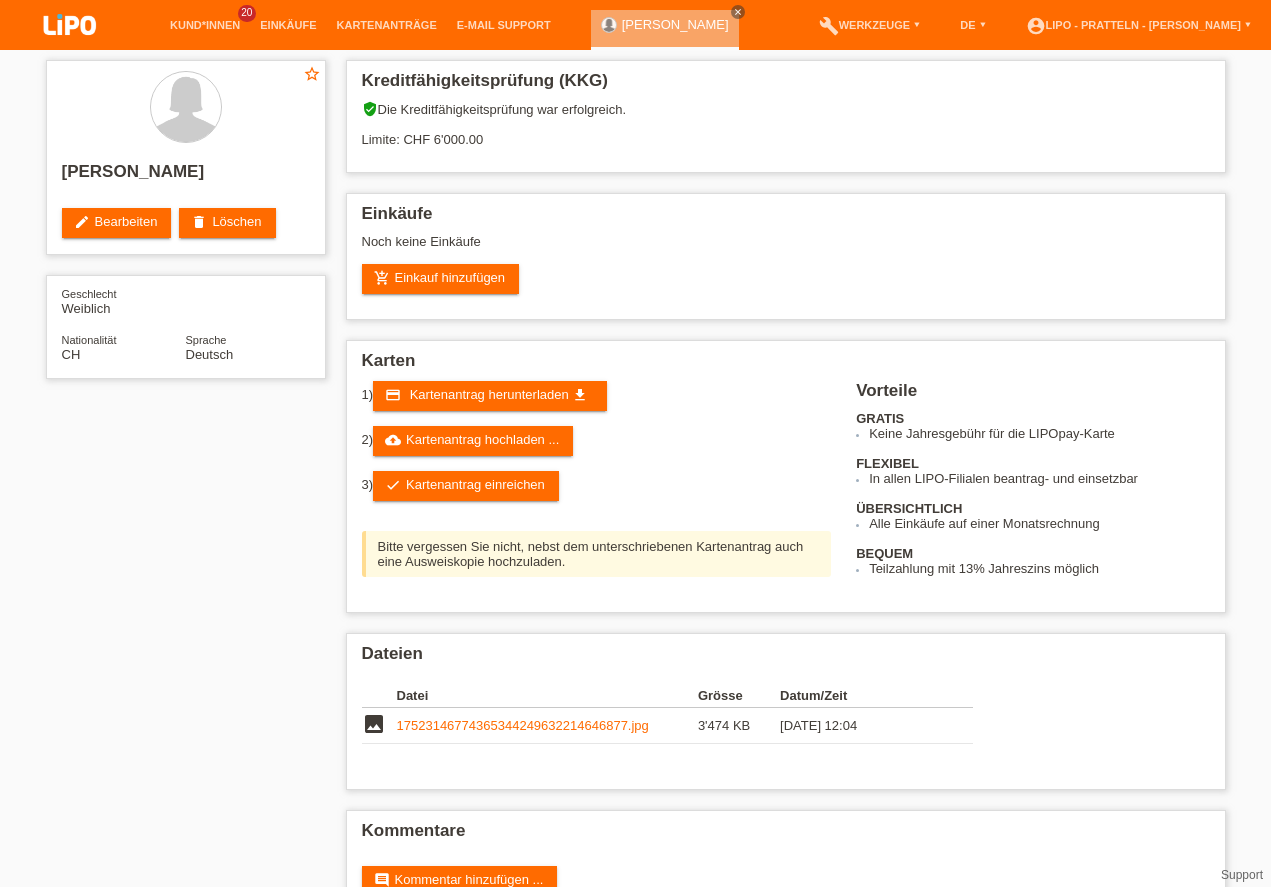 scroll, scrollTop: 0, scrollLeft: 0, axis: both 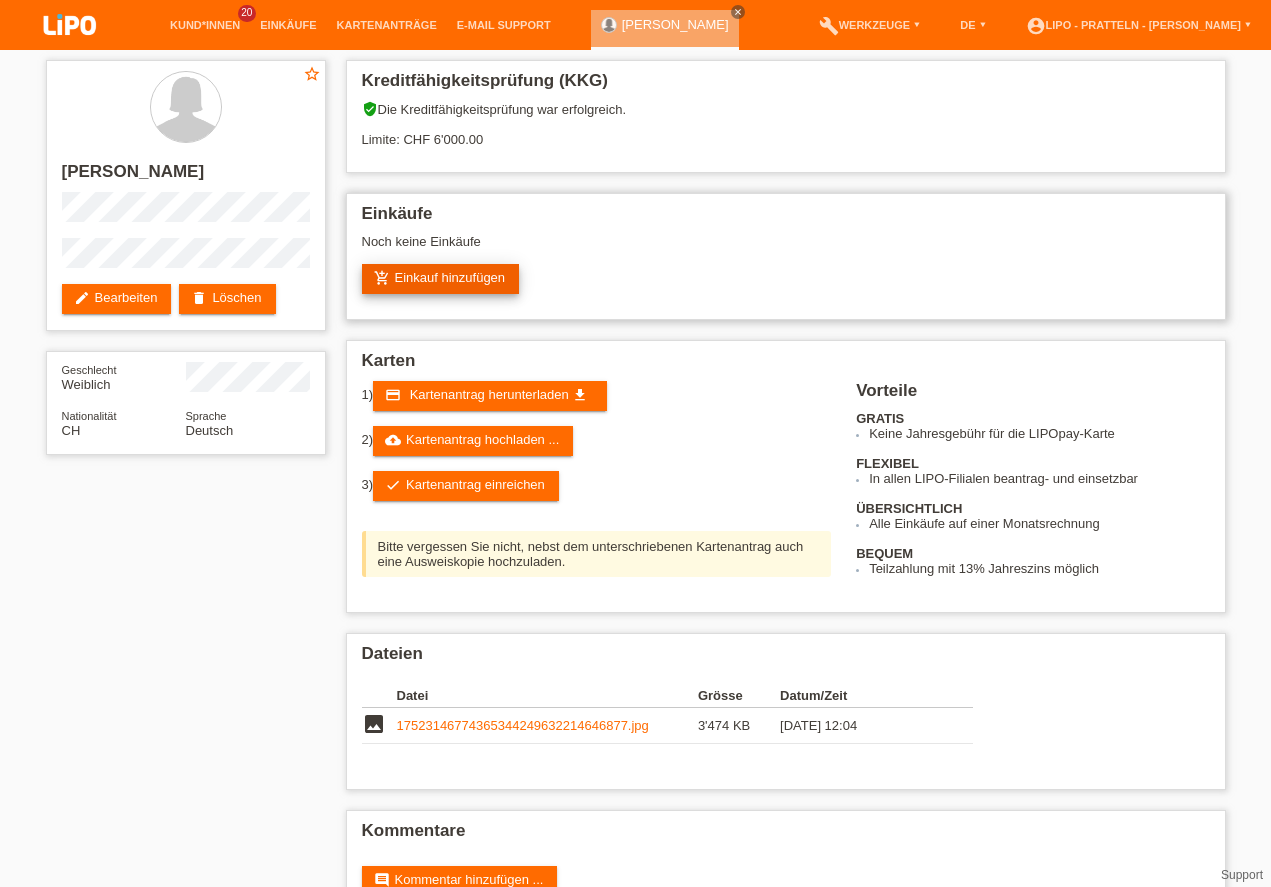 click on "add_shopping_cart  Einkauf hinzufügen" at bounding box center [441, 279] 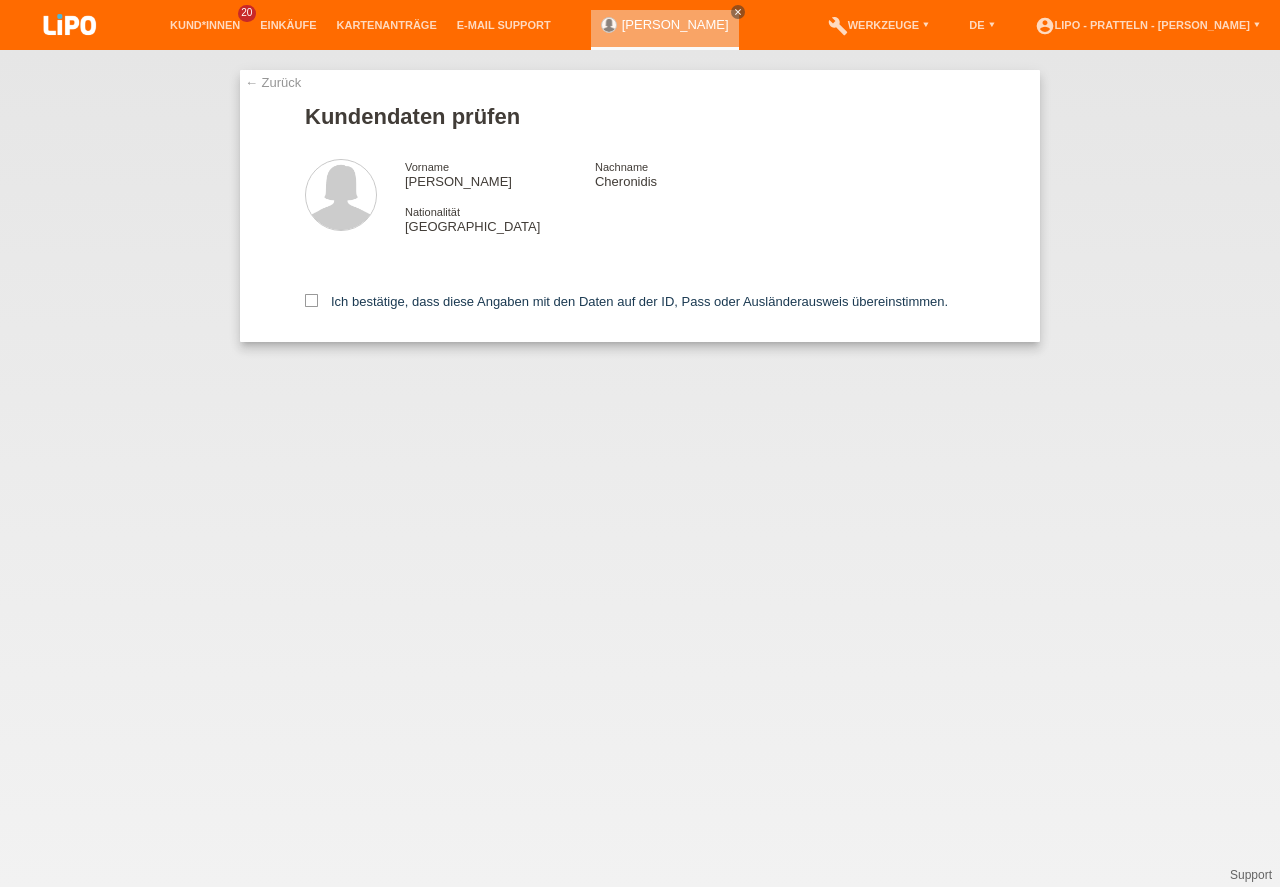 scroll, scrollTop: 0, scrollLeft: 0, axis: both 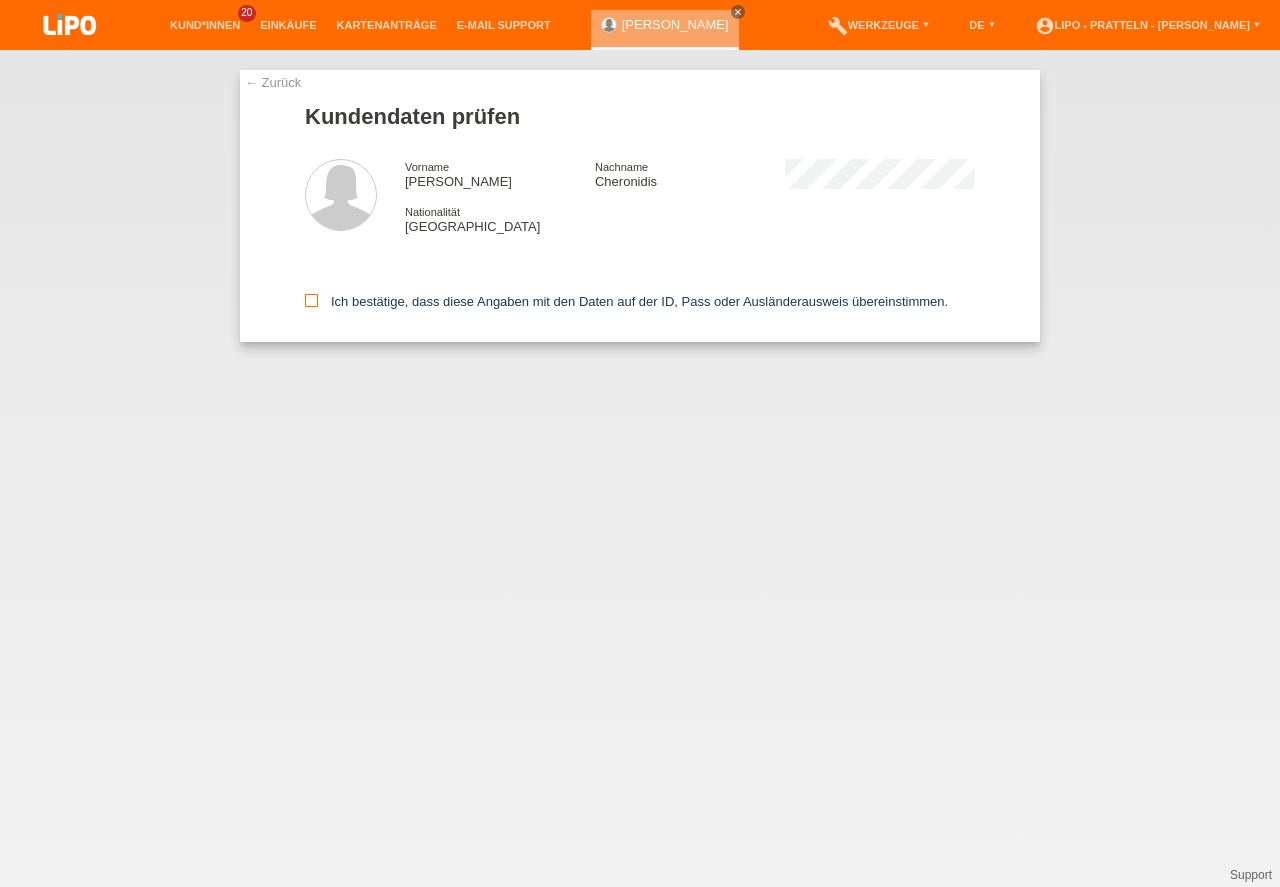 click at bounding box center (311, 300) 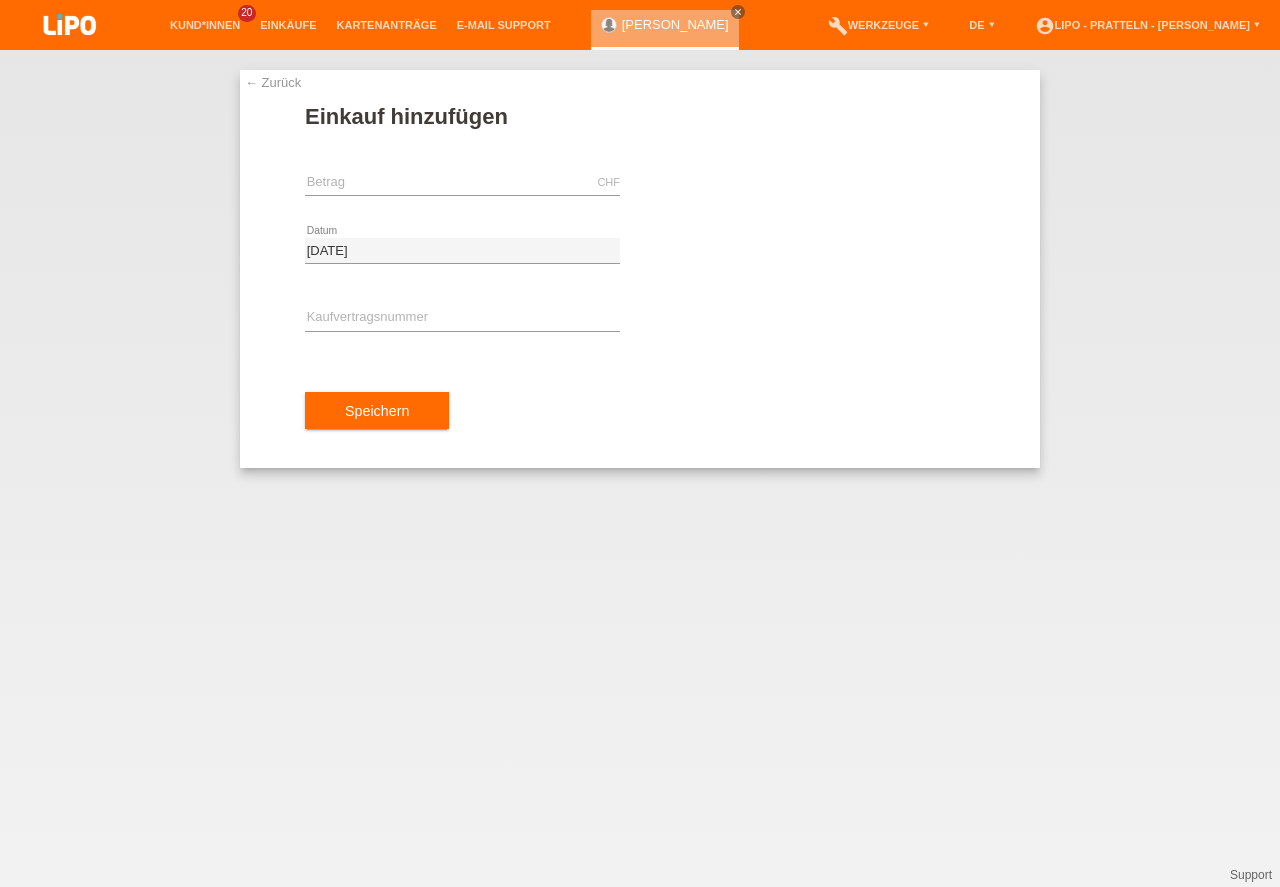 scroll, scrollTop: 0, scrollLeft: 0, axis: both 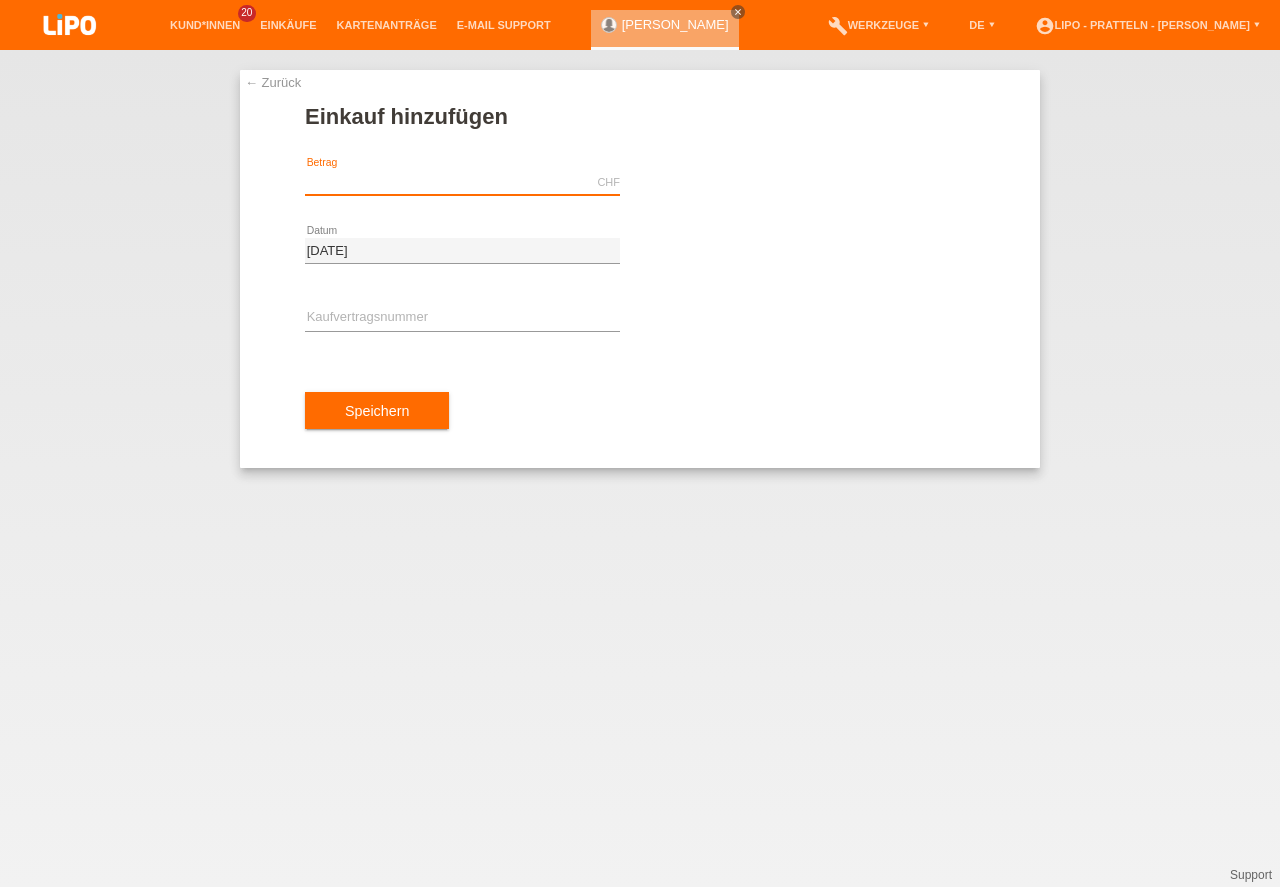 click at bounding box center [462, 182] 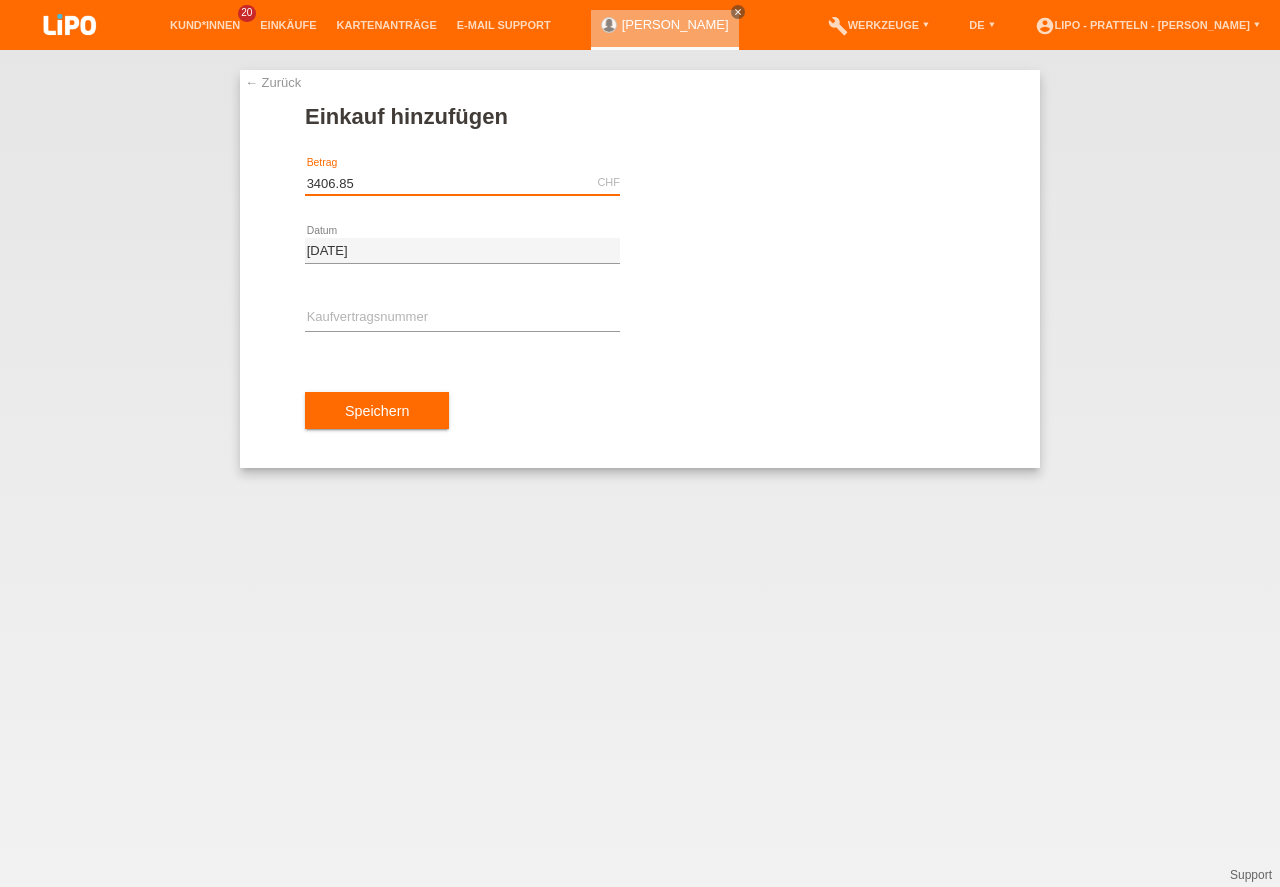 type on "3406.85" 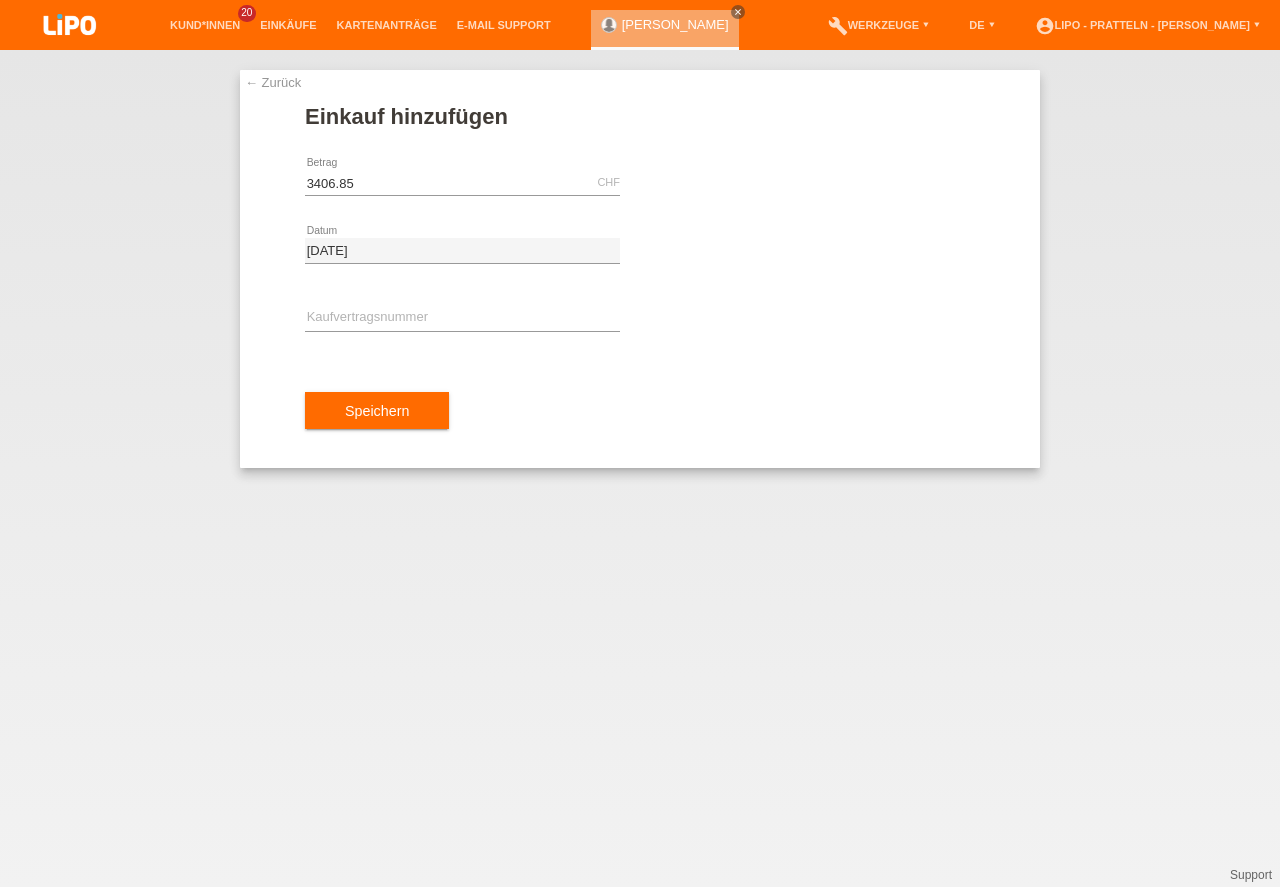 click on "error
Kaufvertragsnummer" at bounding box center (462, 319) 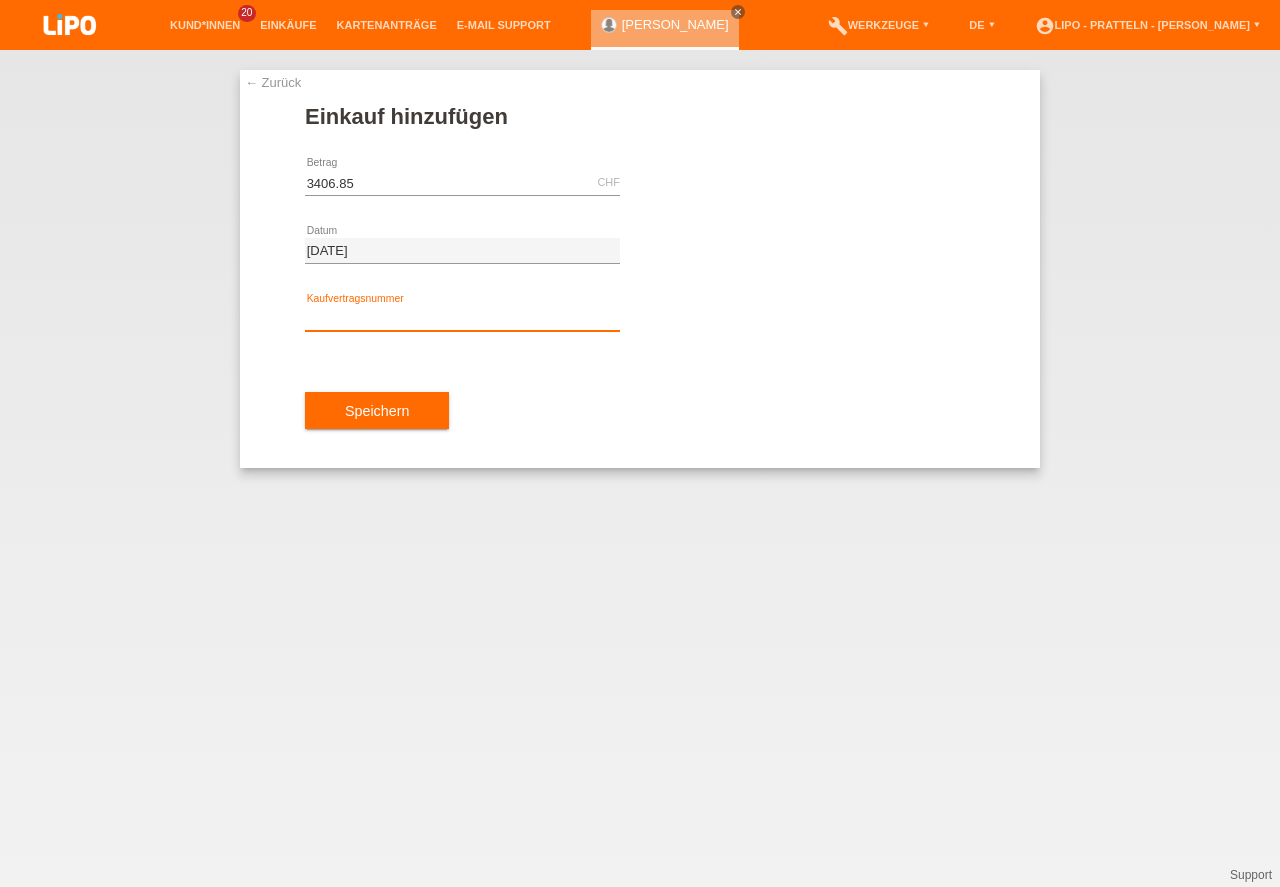 click at bounding box center (462, 318) 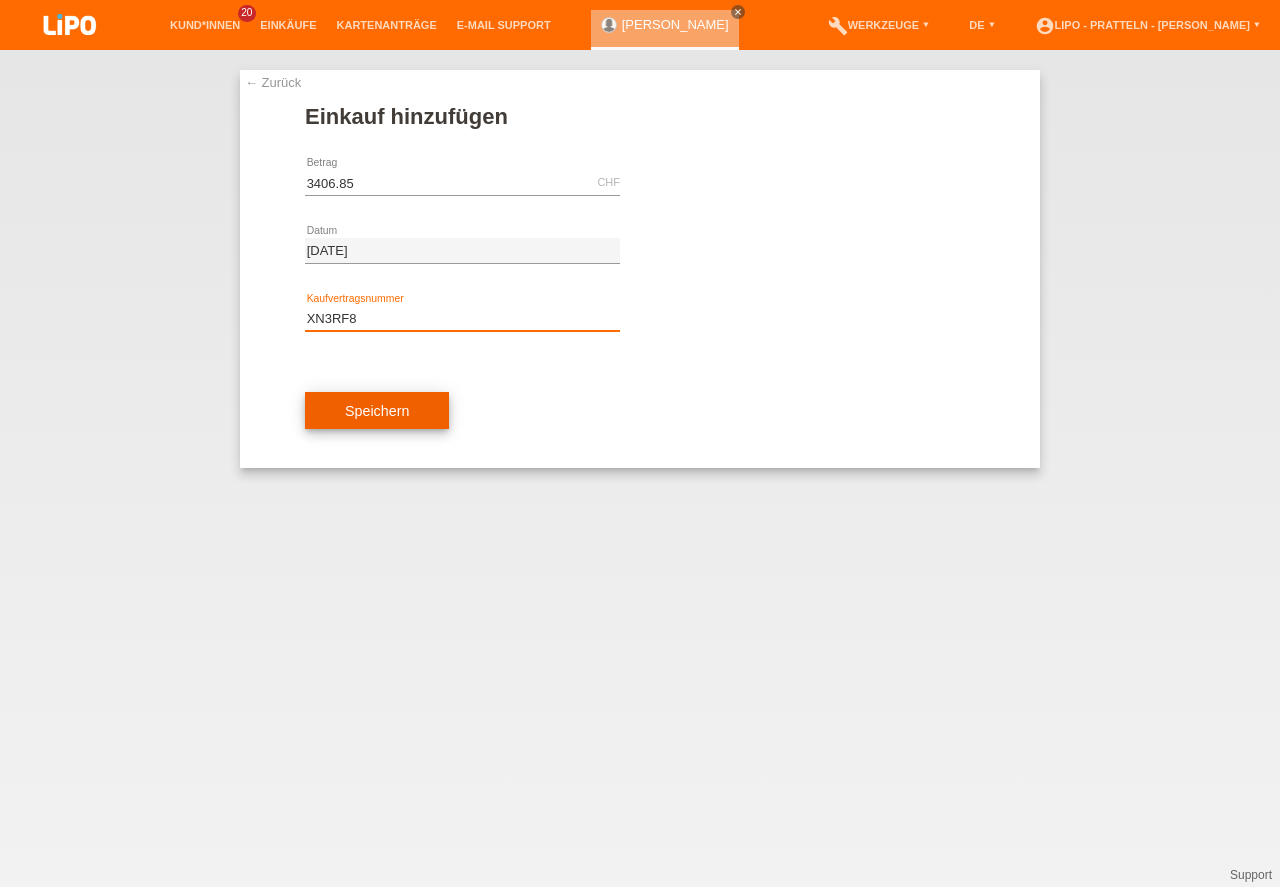 type on "XN3RF8" 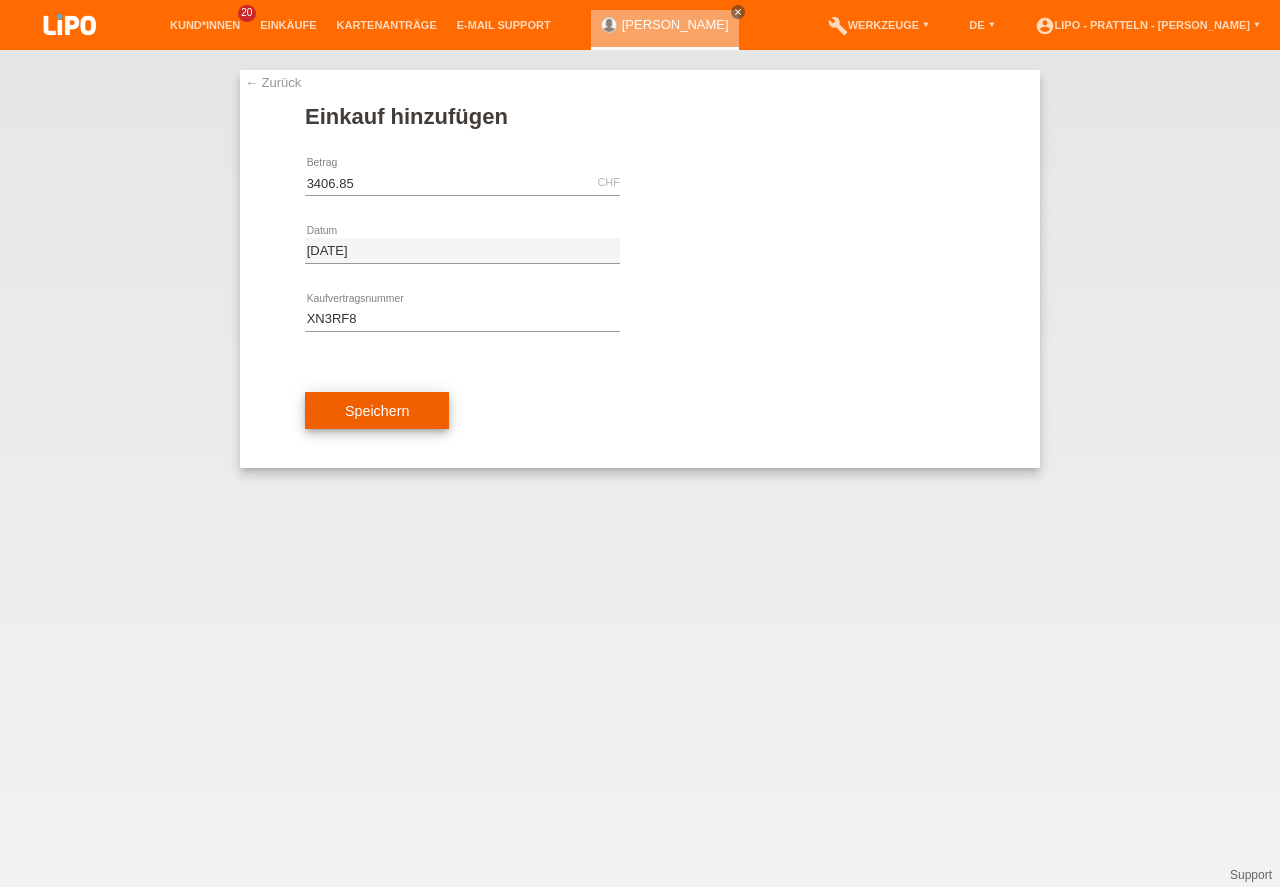 click on "Speichern" at bounding box center [377, 411] 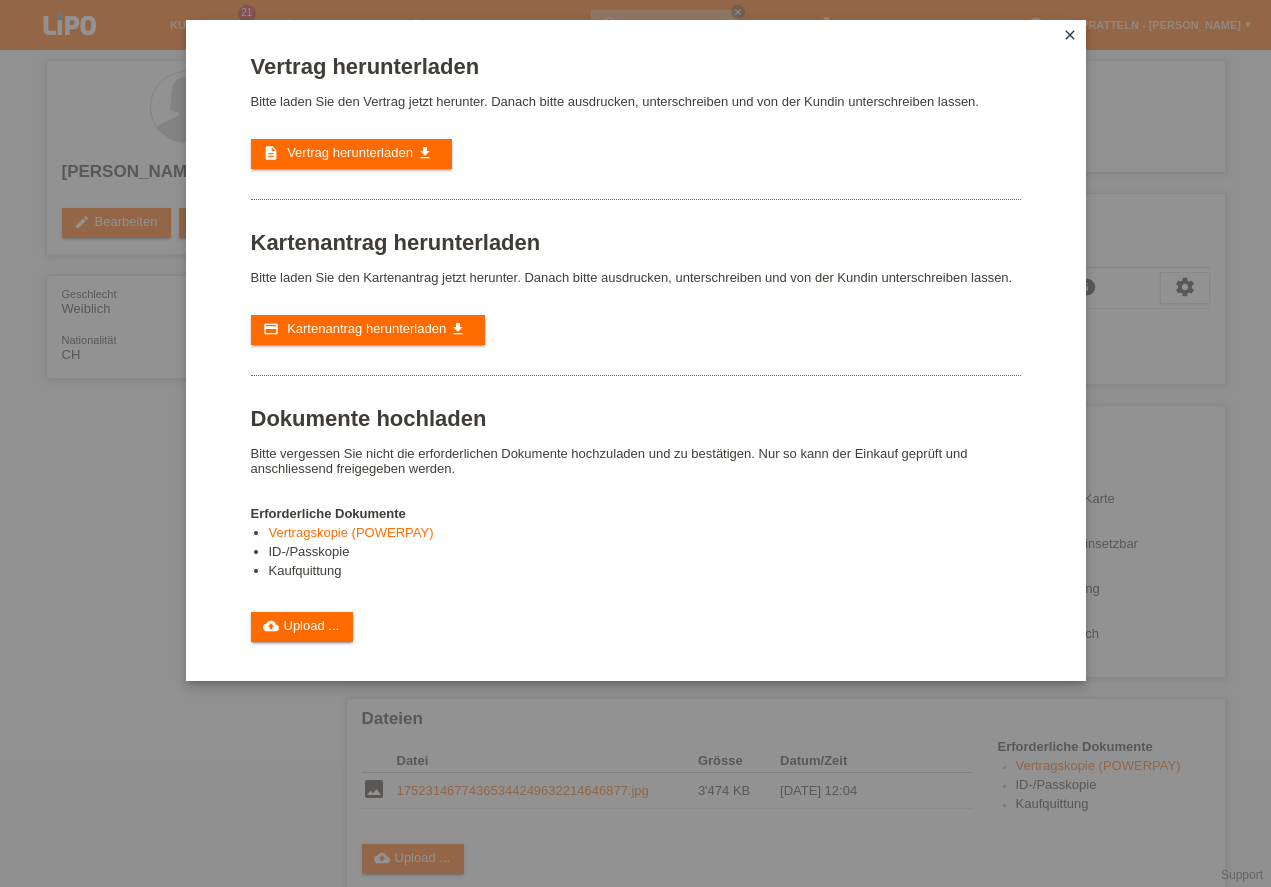 scroll, scrollTop: 0, scrollLeft: 0, axis: both 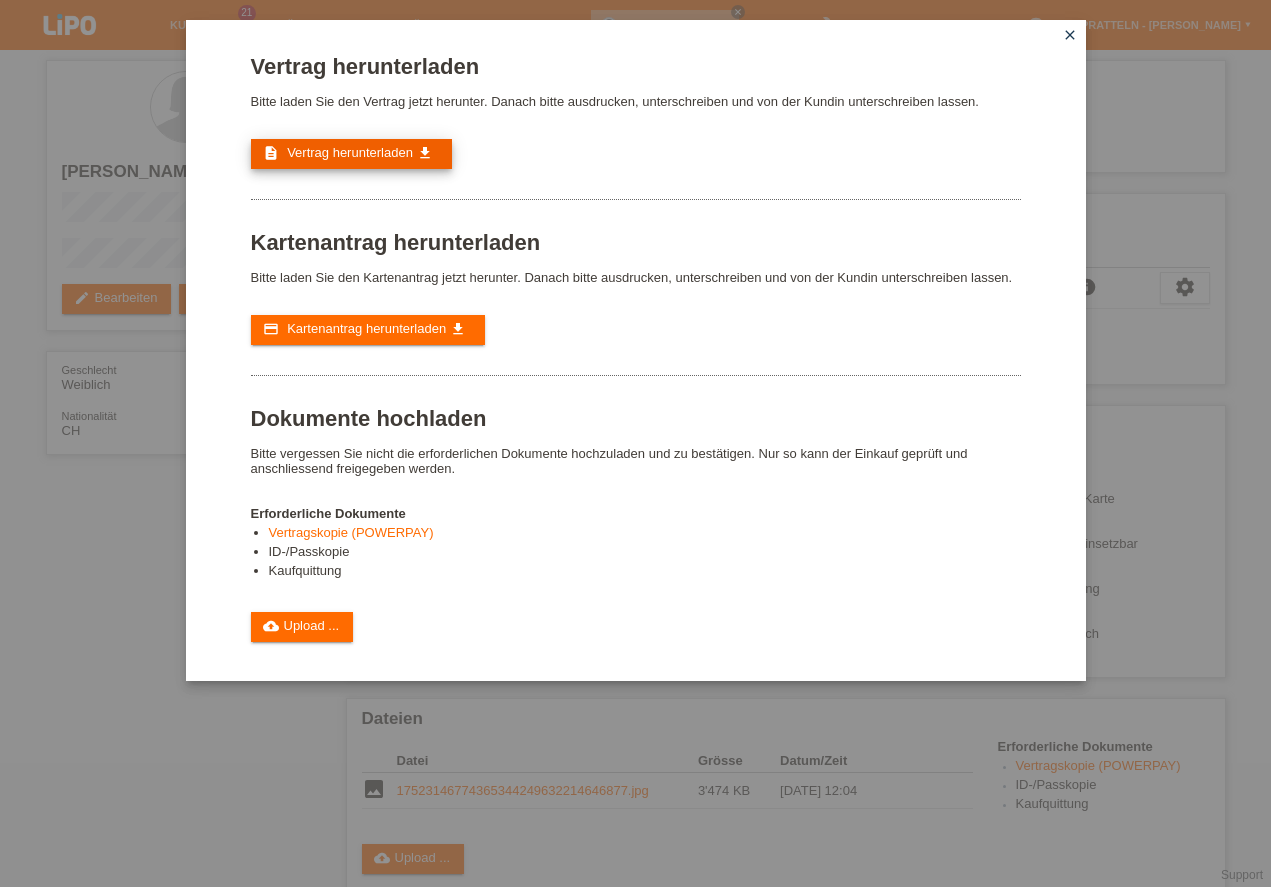 click on "Vertrag herunterladen" at bounding box center [350, 152] 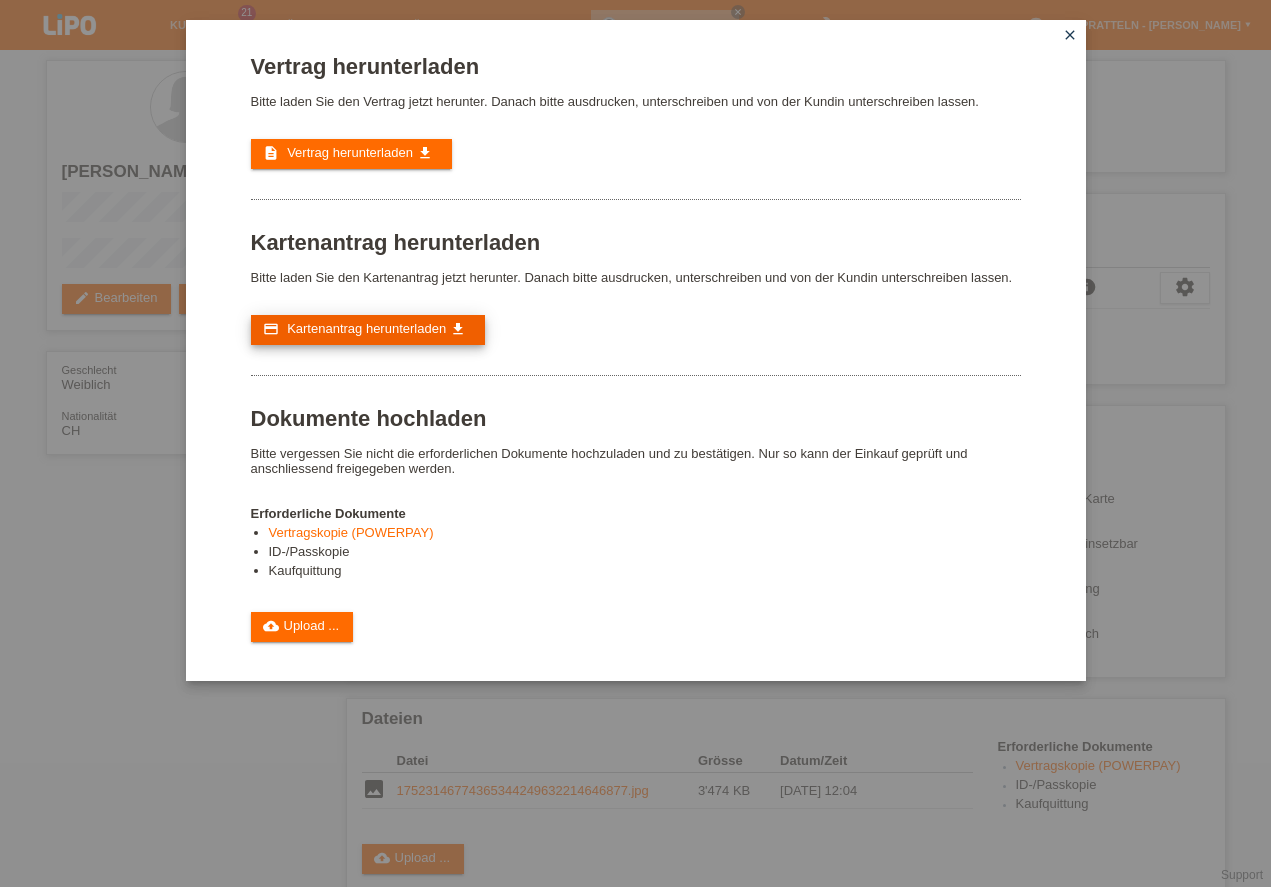 click on "Kartenantrag herunterladen" at bounding box center (366, 328) 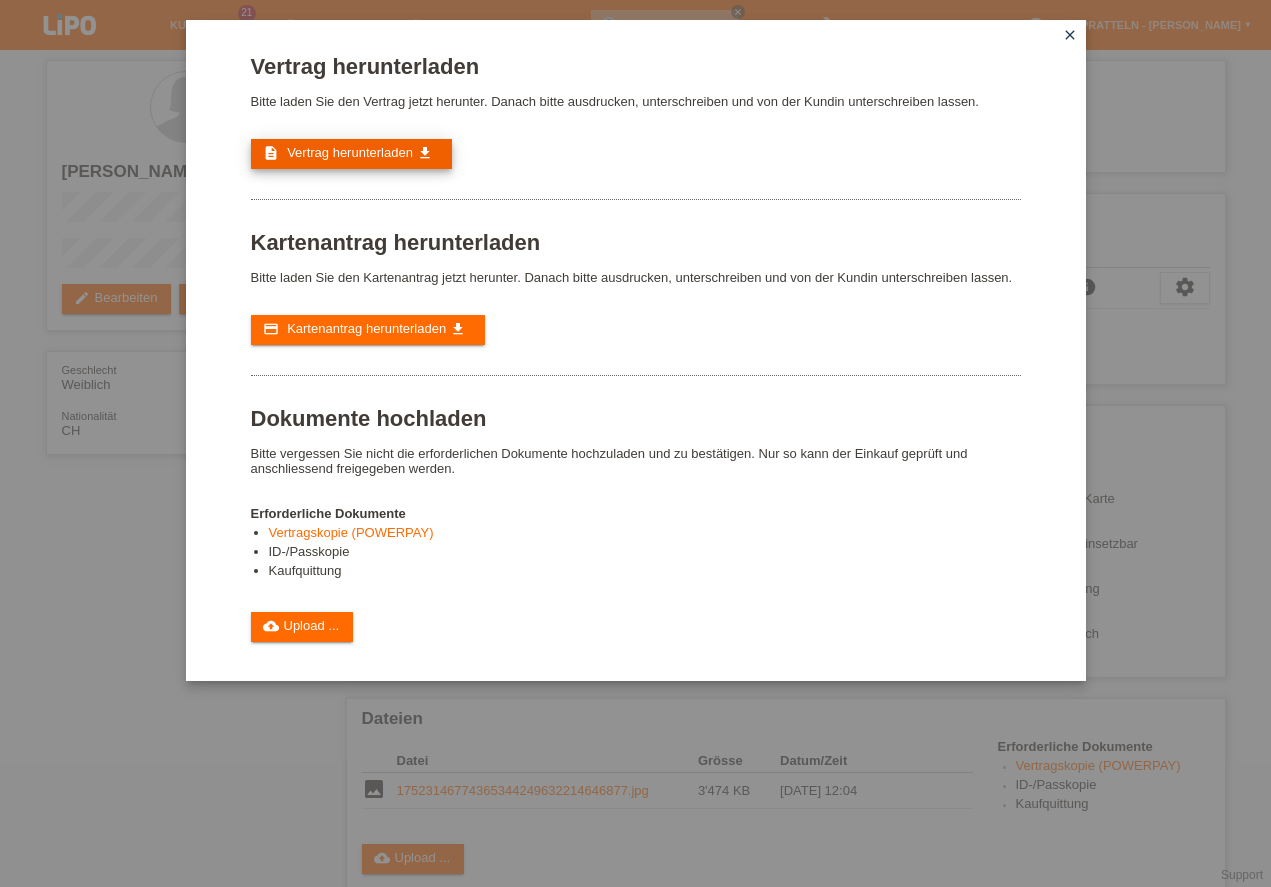 click on "Vertrag herunterladen" at bounding box center (350, 152) 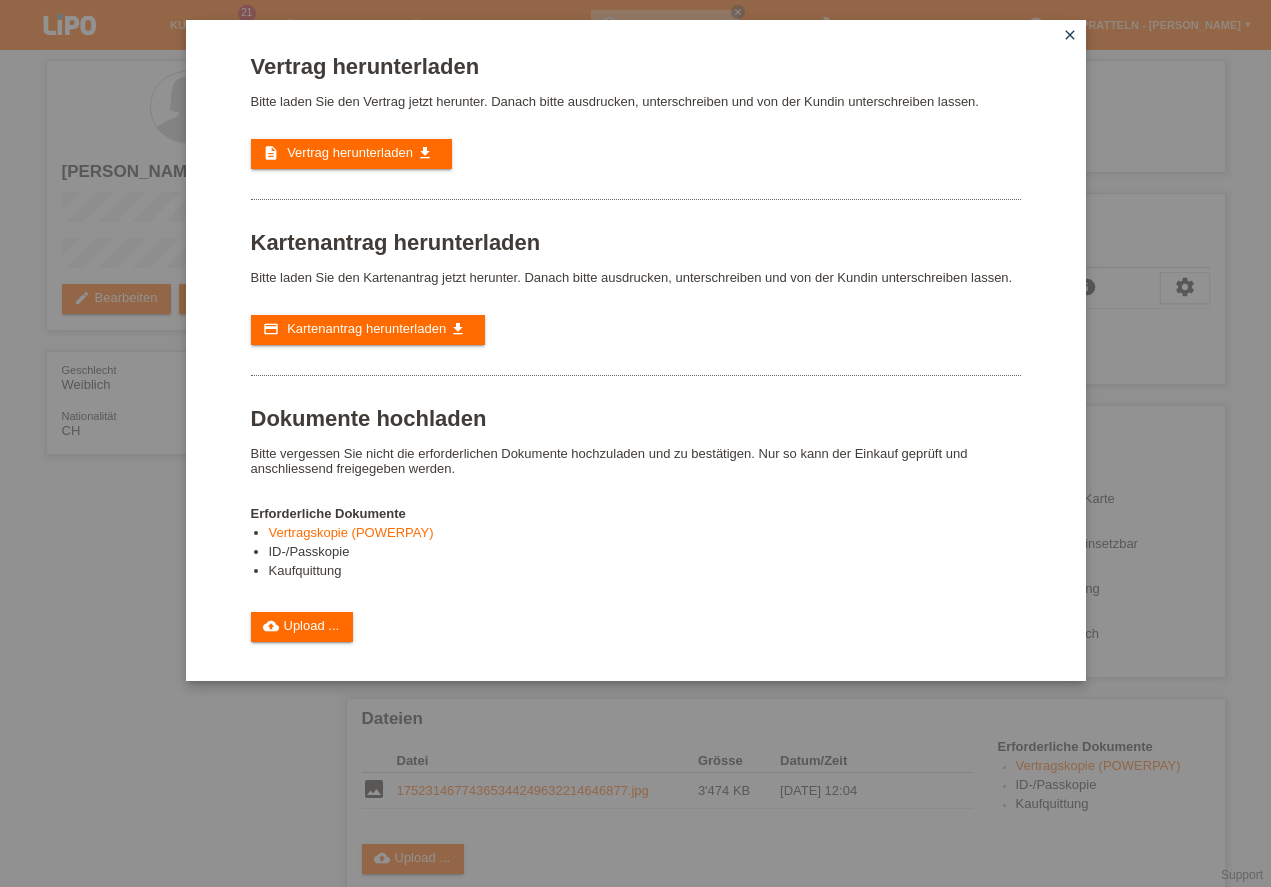 drag, startPoint x: 307, startPoint y: 614, endPoint x: 664, endPoint y: 632, distance: 357.4535 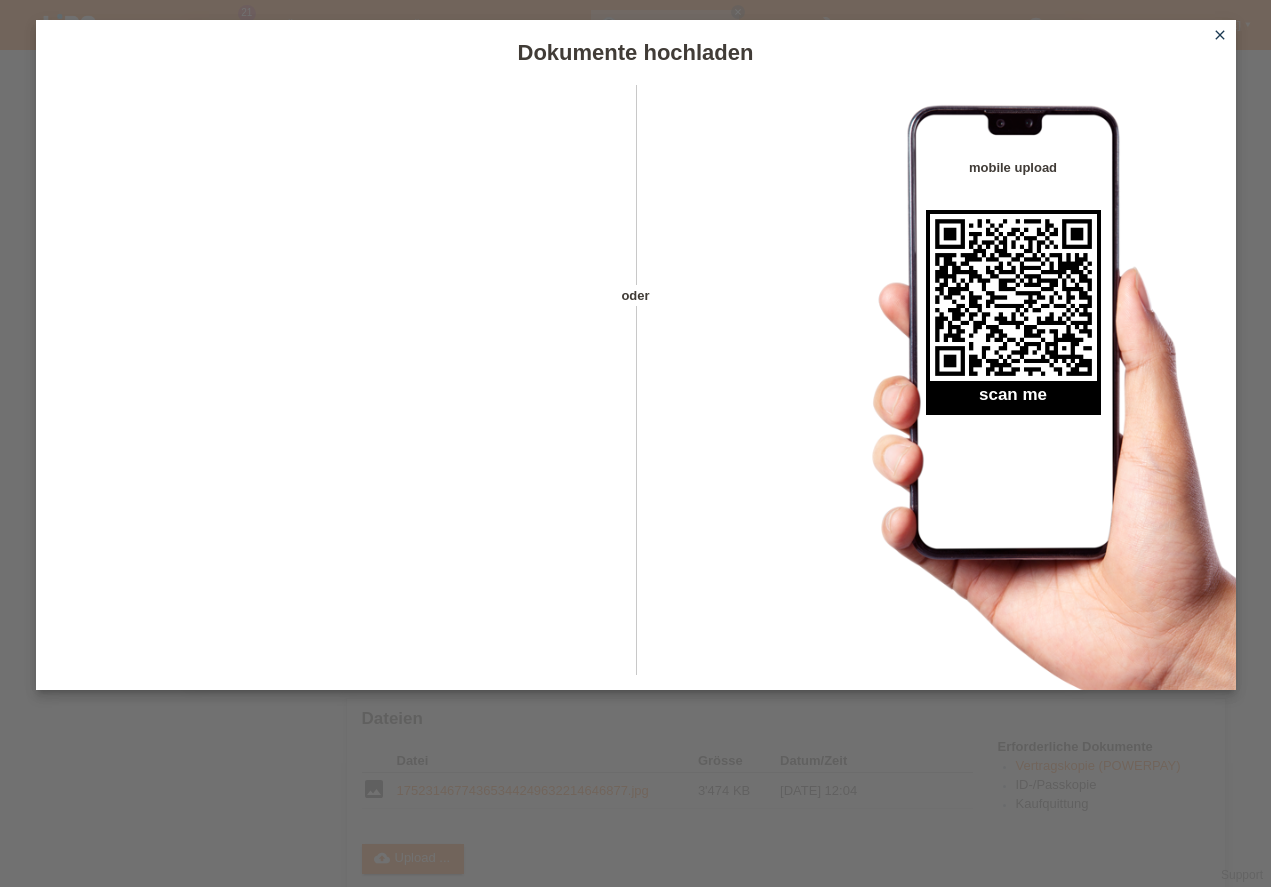 click on "close" at bounding box center (1220, 35) 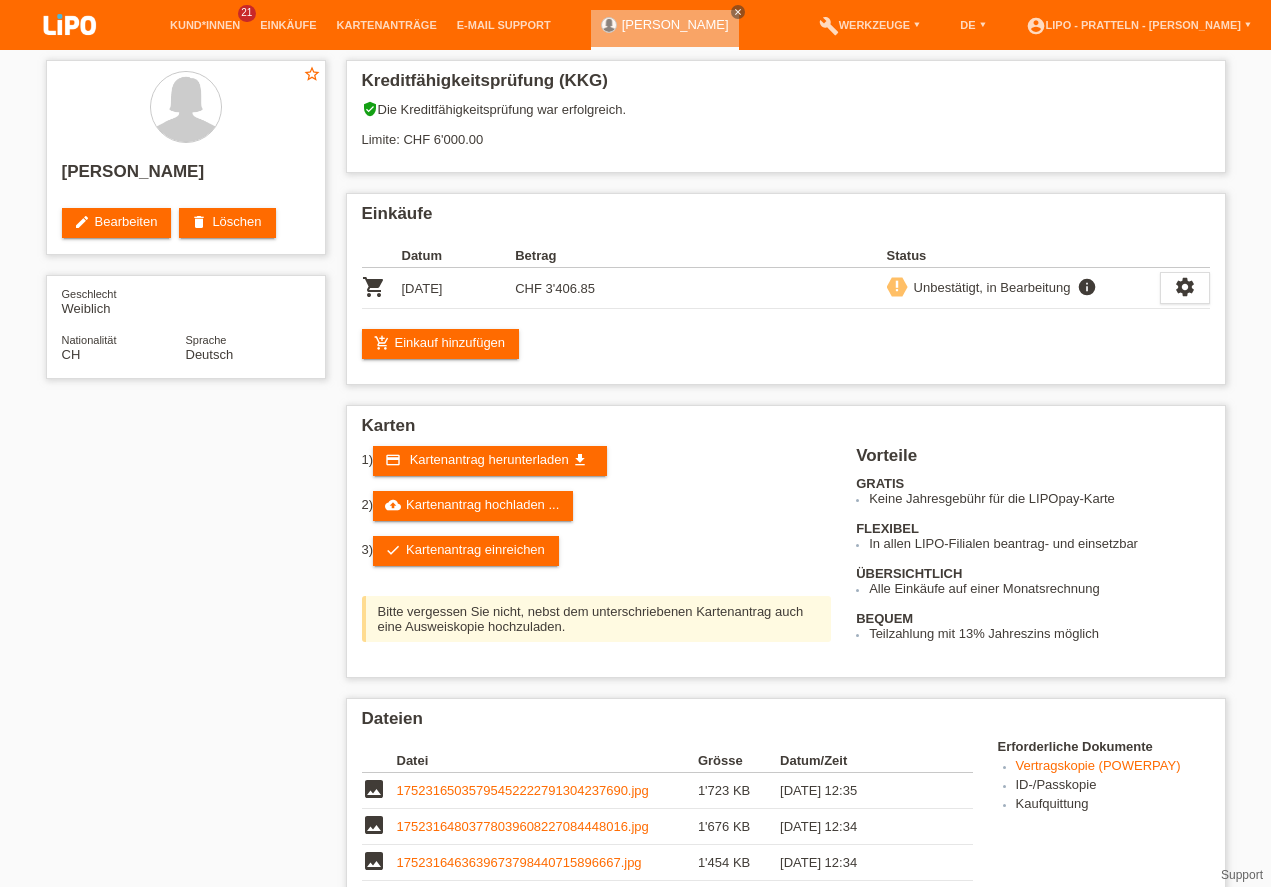 scroll, scrollTop: 0, scrollLeft: 0, axis: both 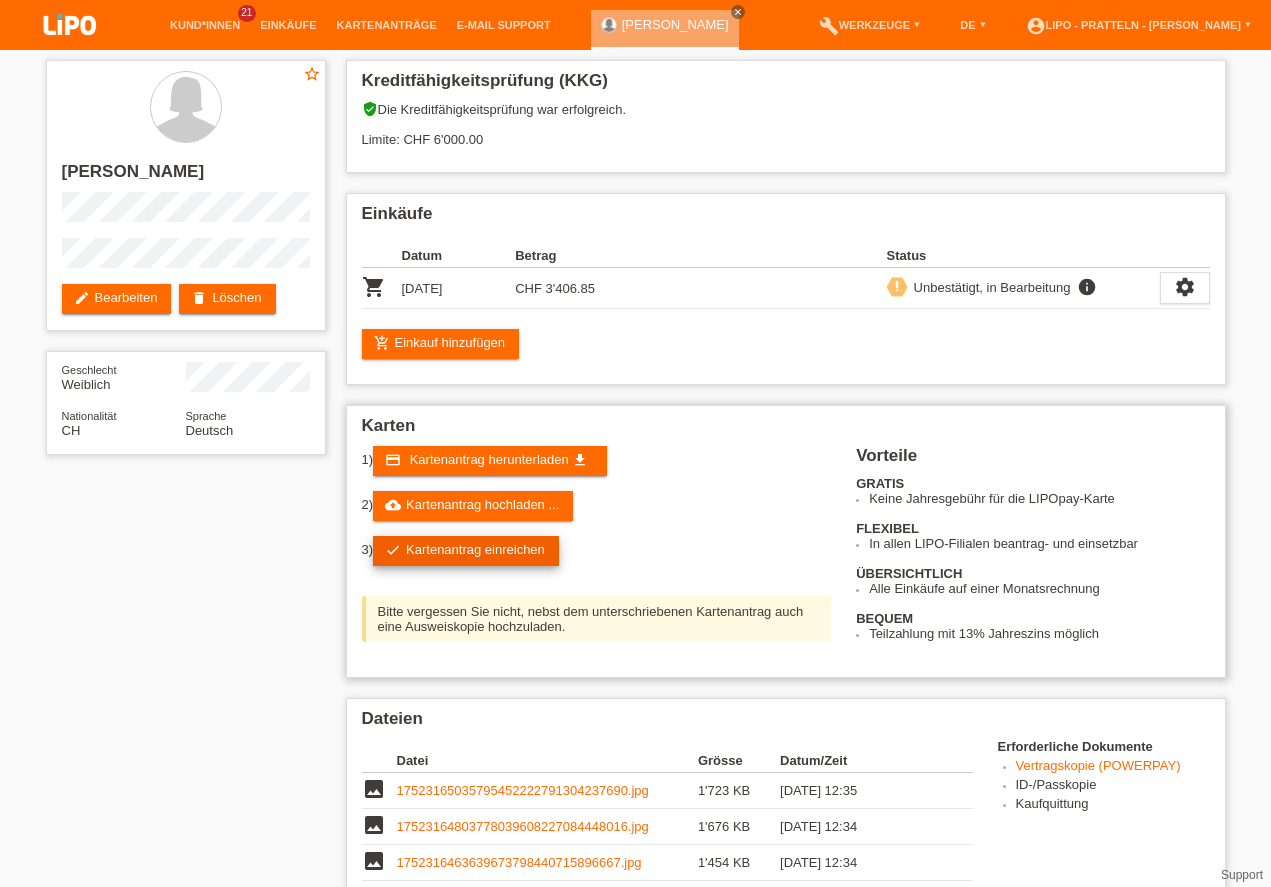 click on "check  Kartenantrag einreichen" at bounding box center (466, 551) 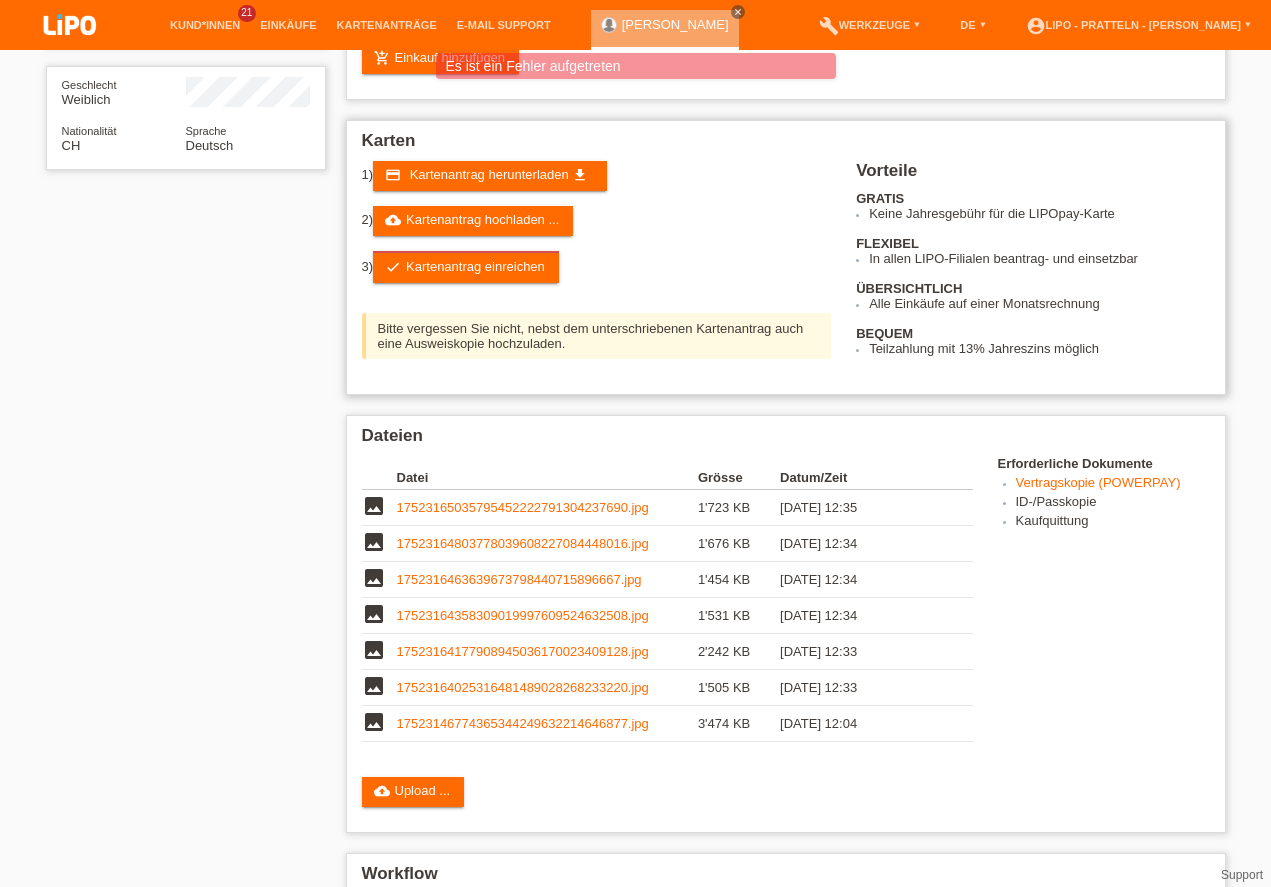 scroll, scrollTop: 0, scrollLeft: 0, axis: both 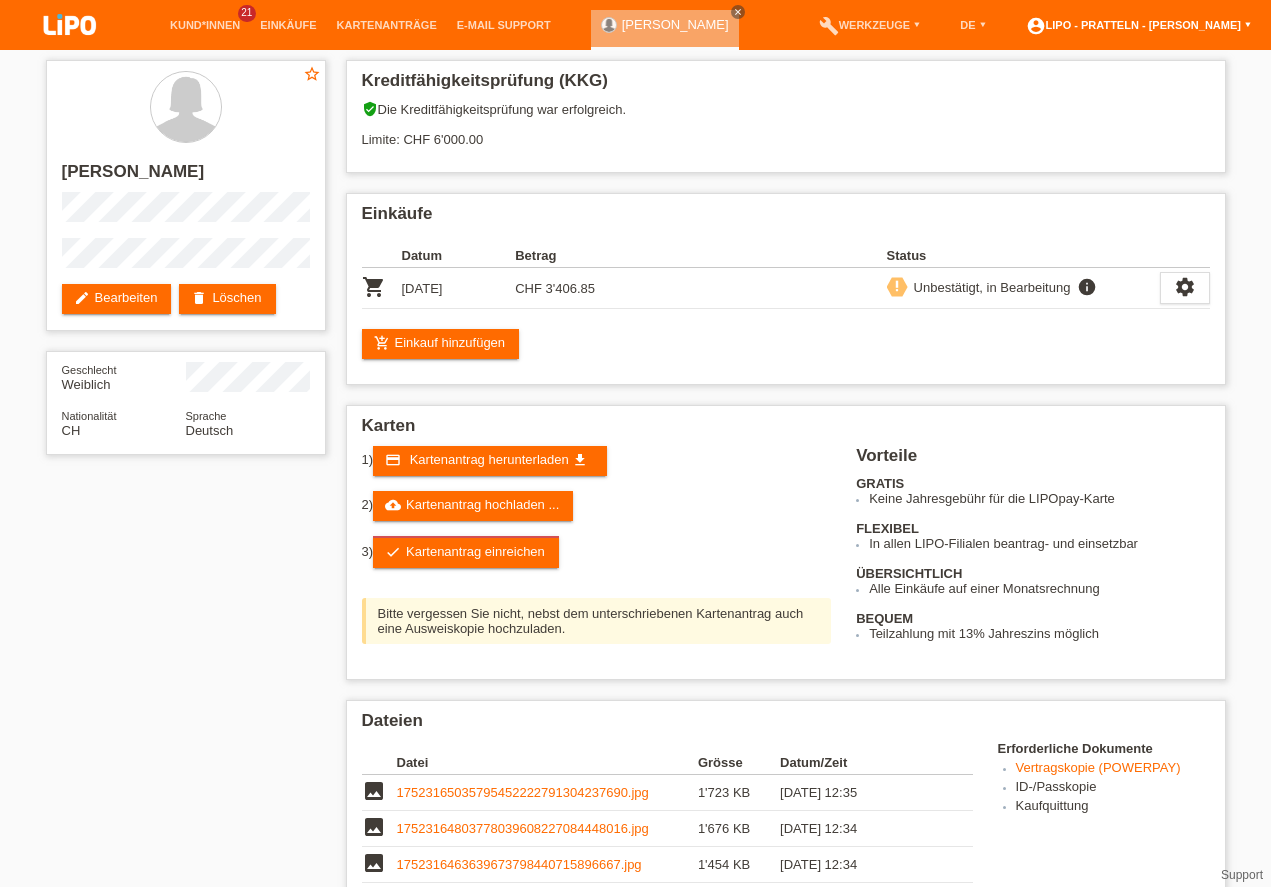 click on "account_circle  LIPO - Pratteln - [PERSON_NAME] ▾" at bounding box center [1138, 25] 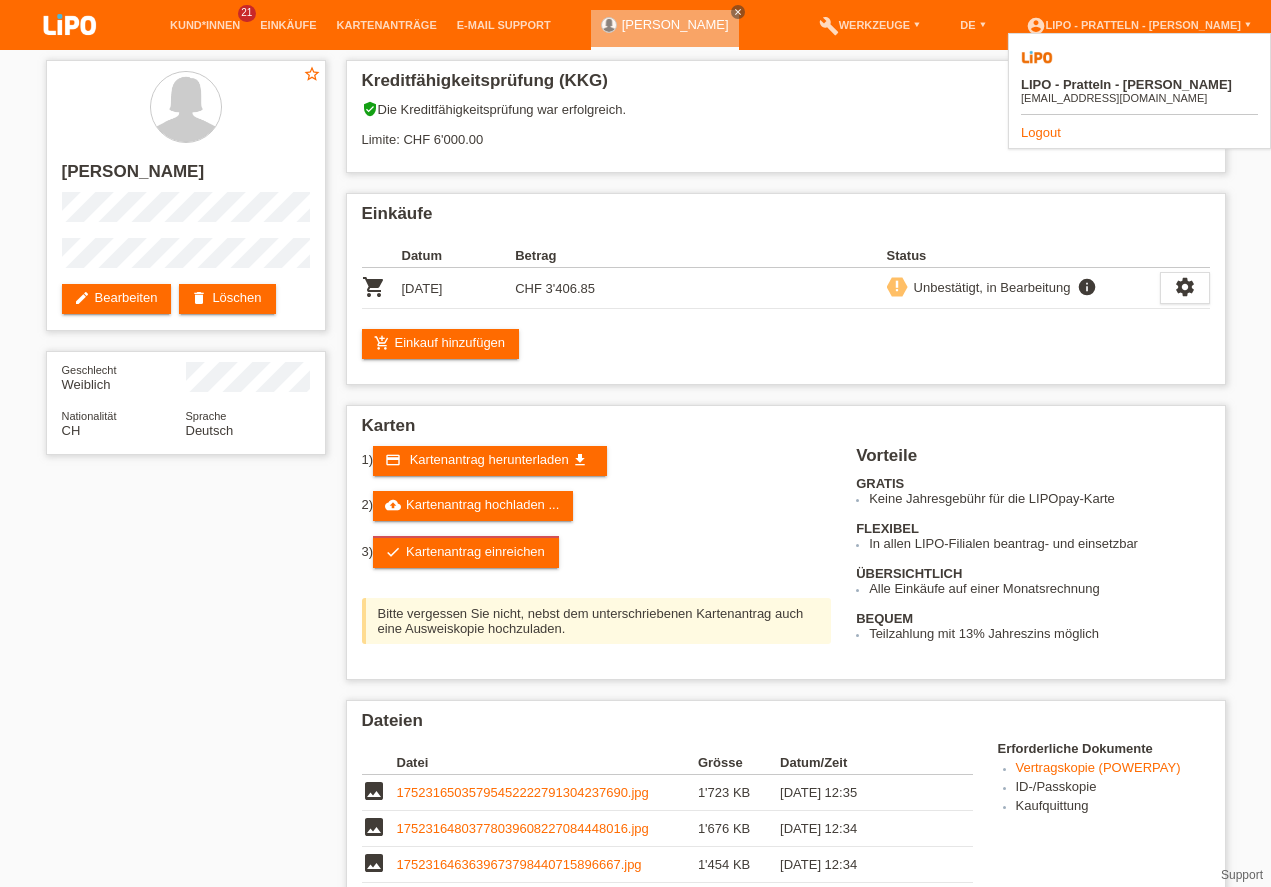 click on "Logout" at bounding box center [1041, 132] 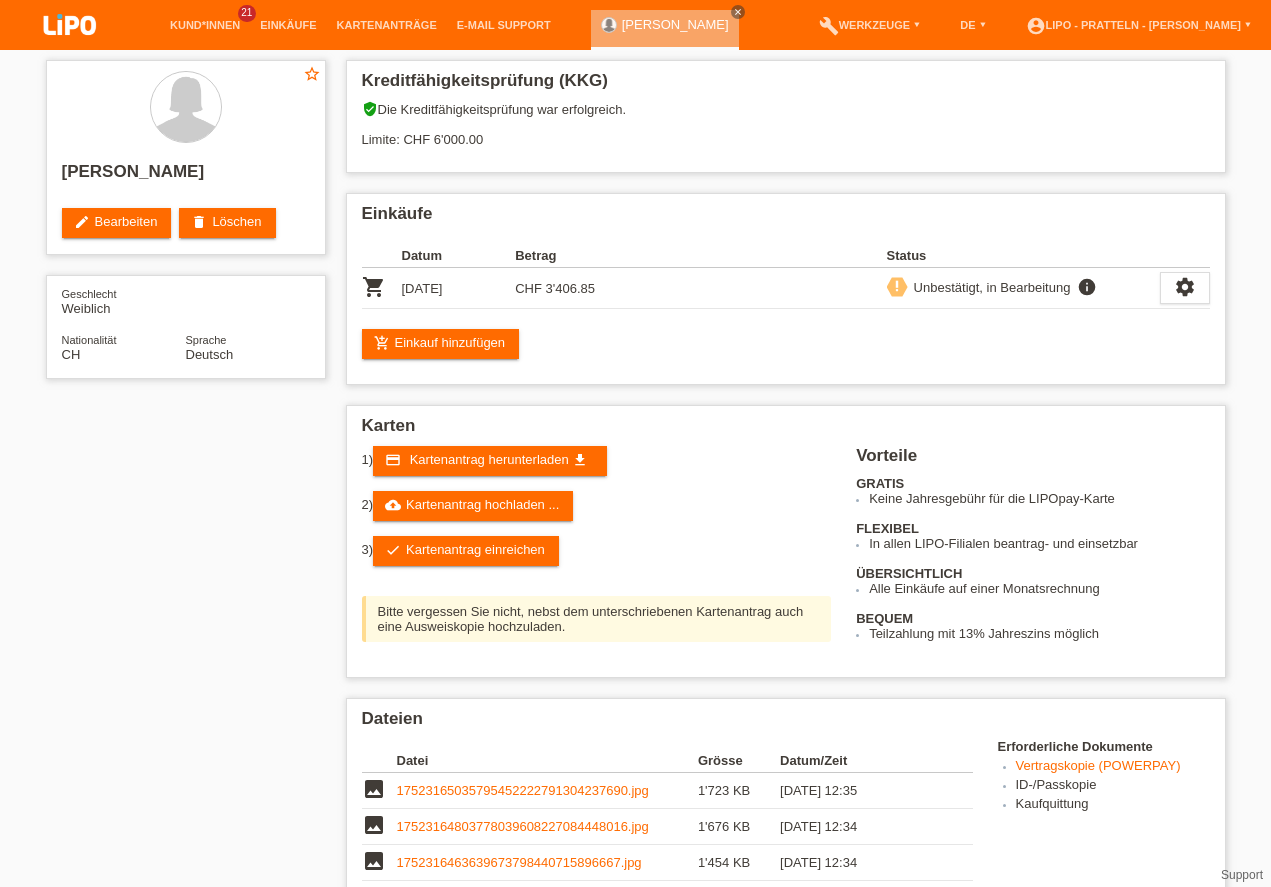 scroll, scrollTop: 114, scrollLeft: 0, axis: vertical 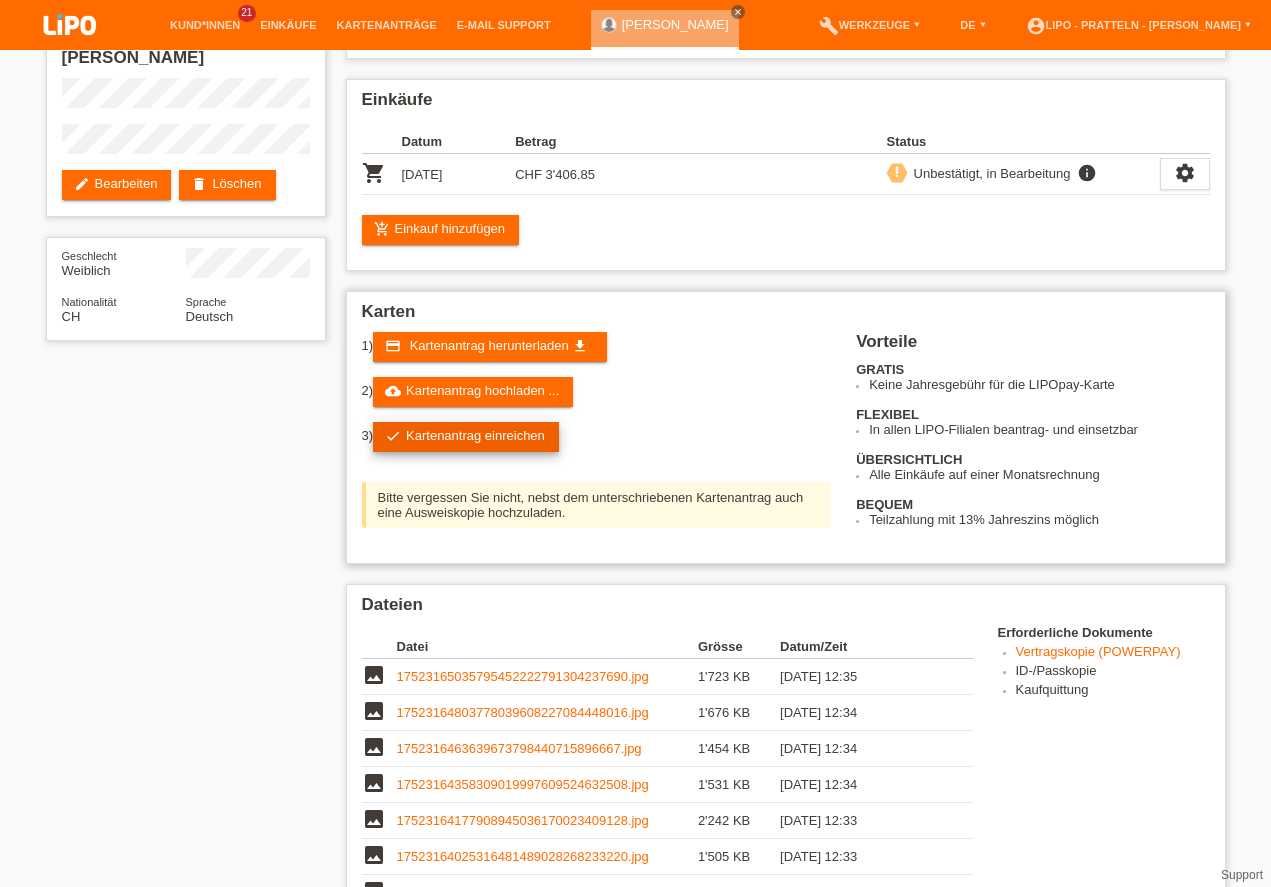 click on "check  Kartenantrag einreichen" at bounding box center [466, 437] 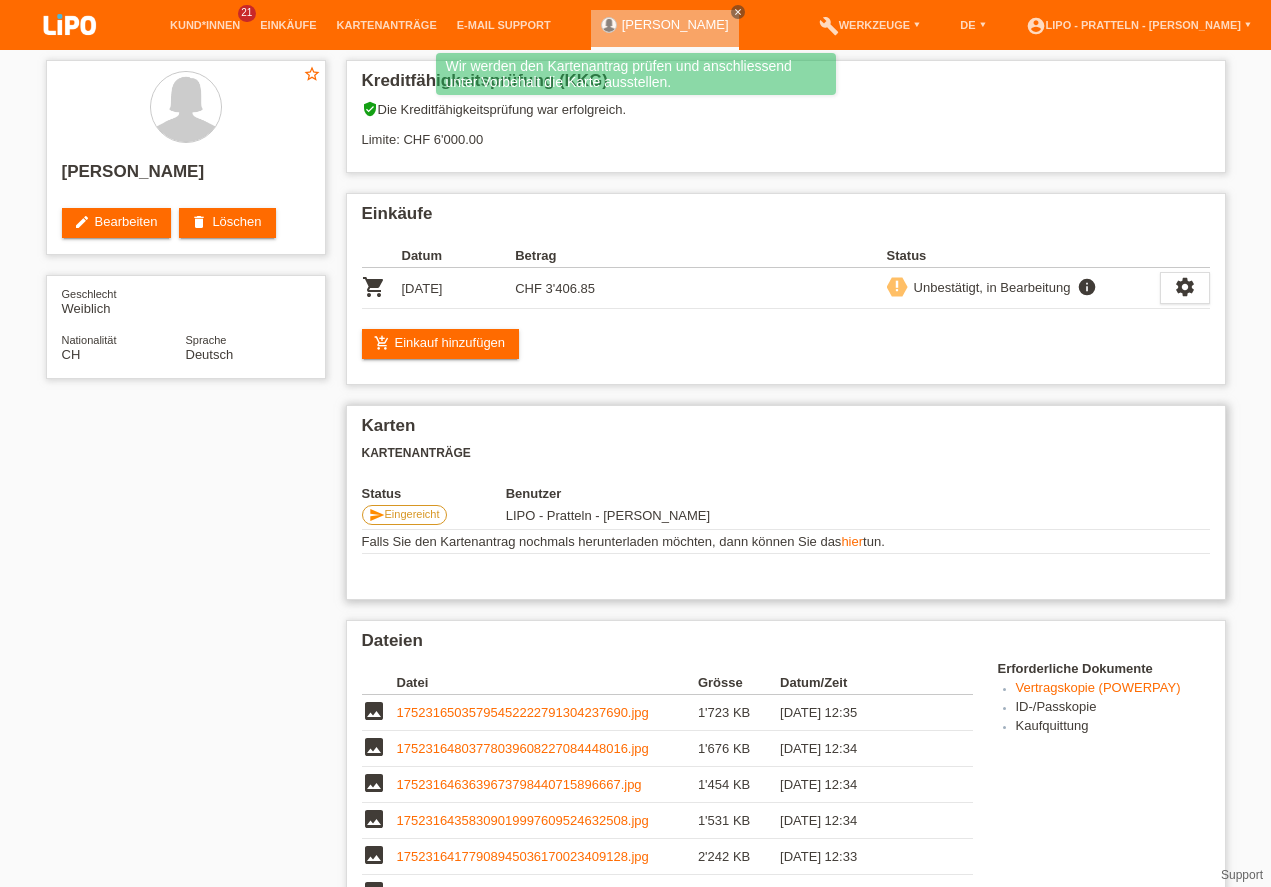 scroll, scrollTop: 114, scrollLeft: 0, axis: vertical 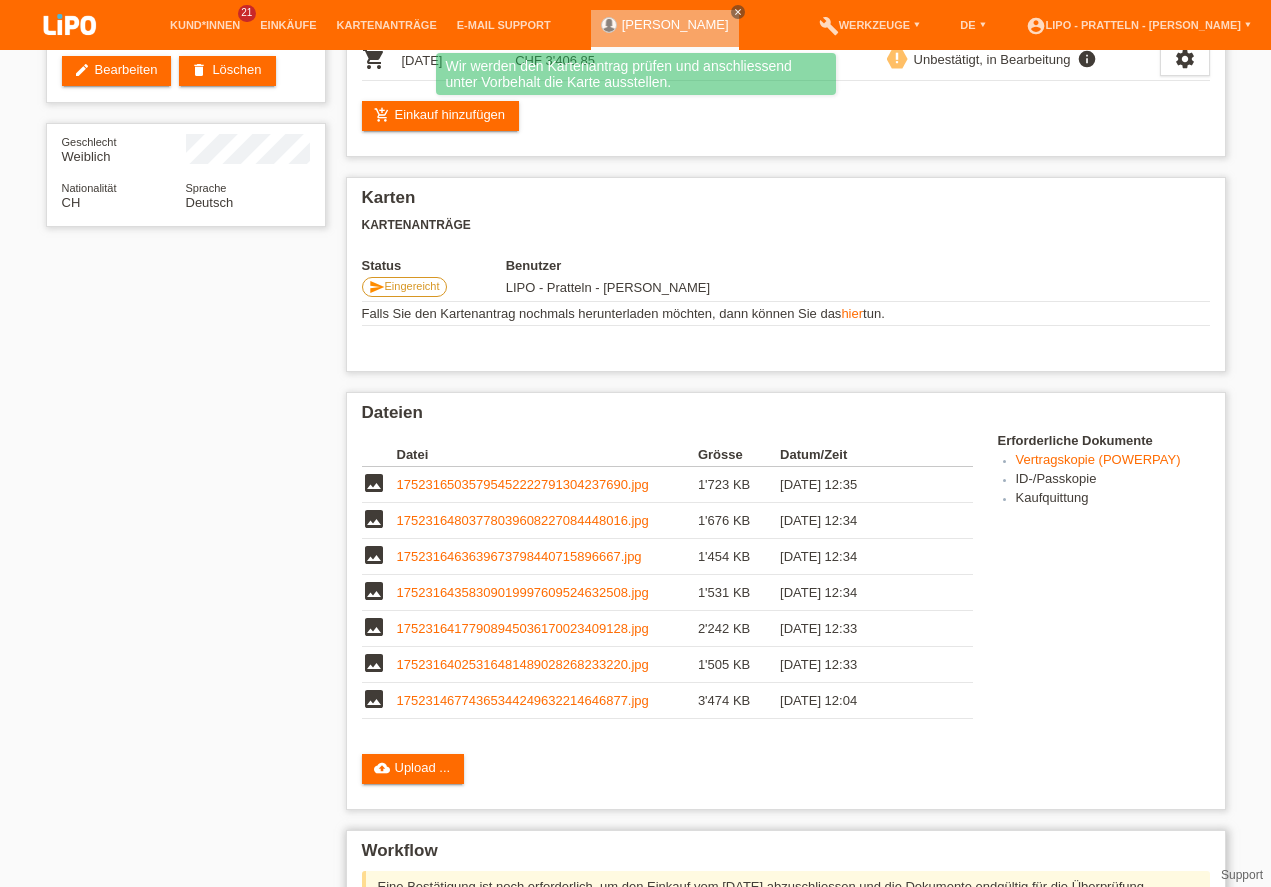 click on "erledigt" at bounding box center (419, 961) 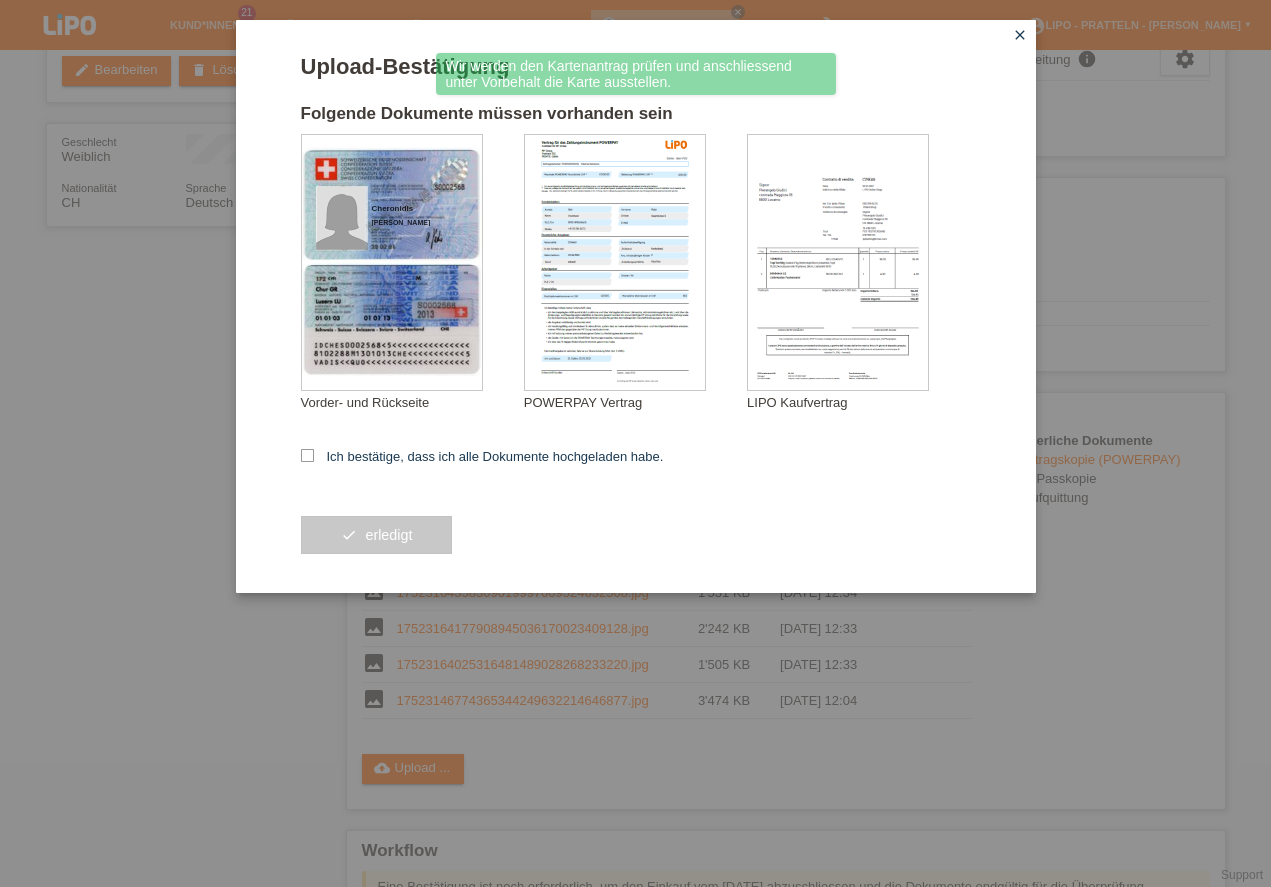 click on "Upload-Bestätigung
Folgende Dokumente müssen vorhanden sein
Cheronidis
Helena
Vorder- und Rückseite
check" at bounding box center [636, 323] 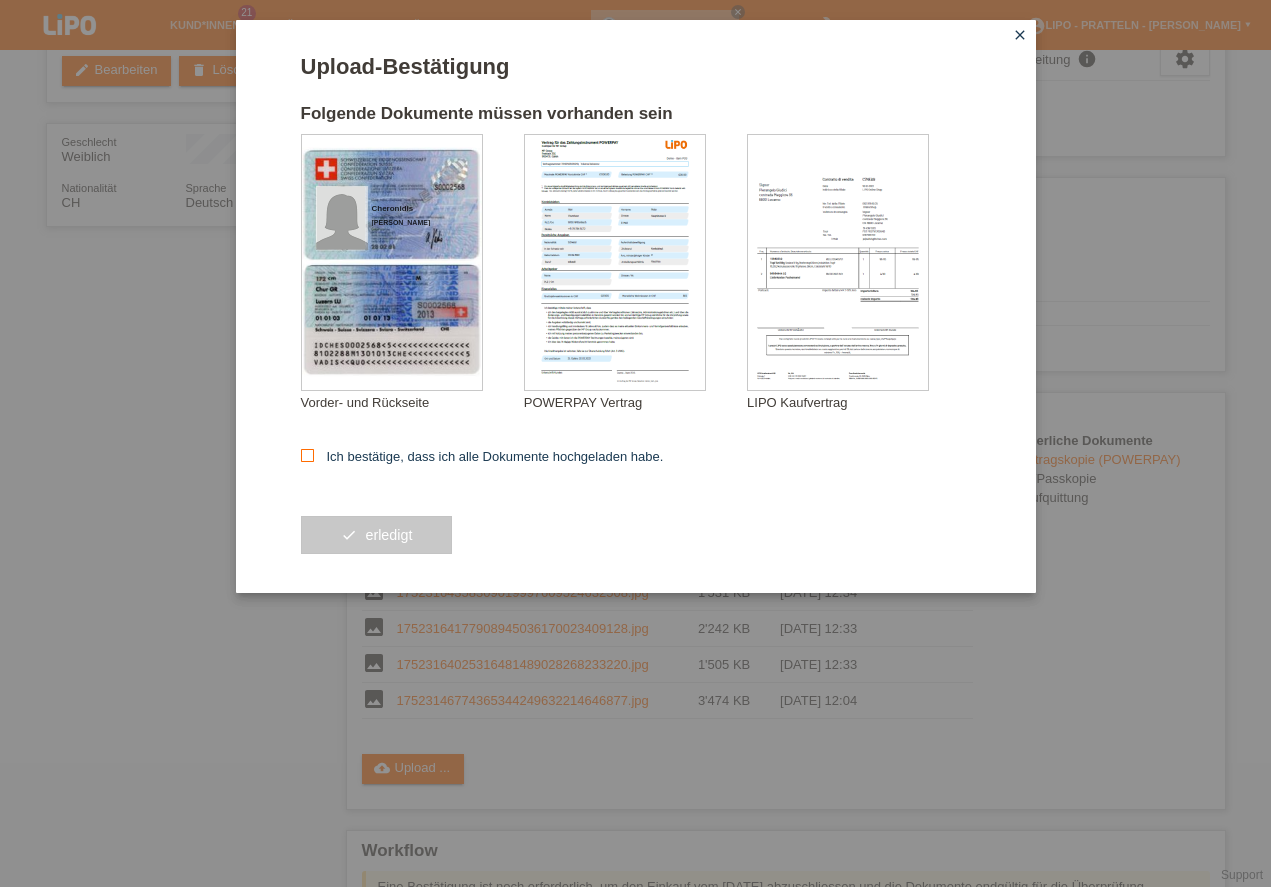 click on "Ich bestätige, dass ich alle Dokumente hochgeladen habe." at bounding box center (307, 455) 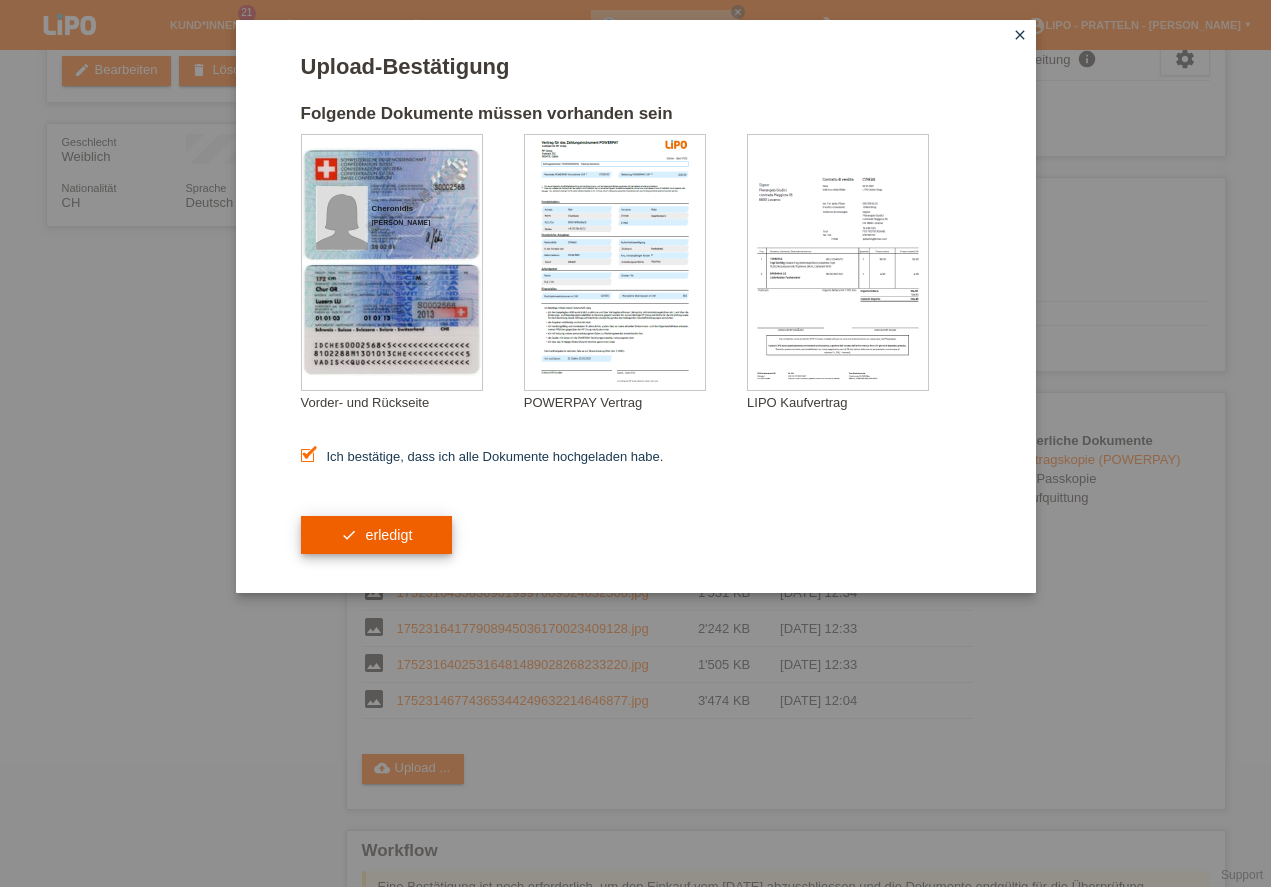 click on "check   erledigt" at bounding box center [377, 535] 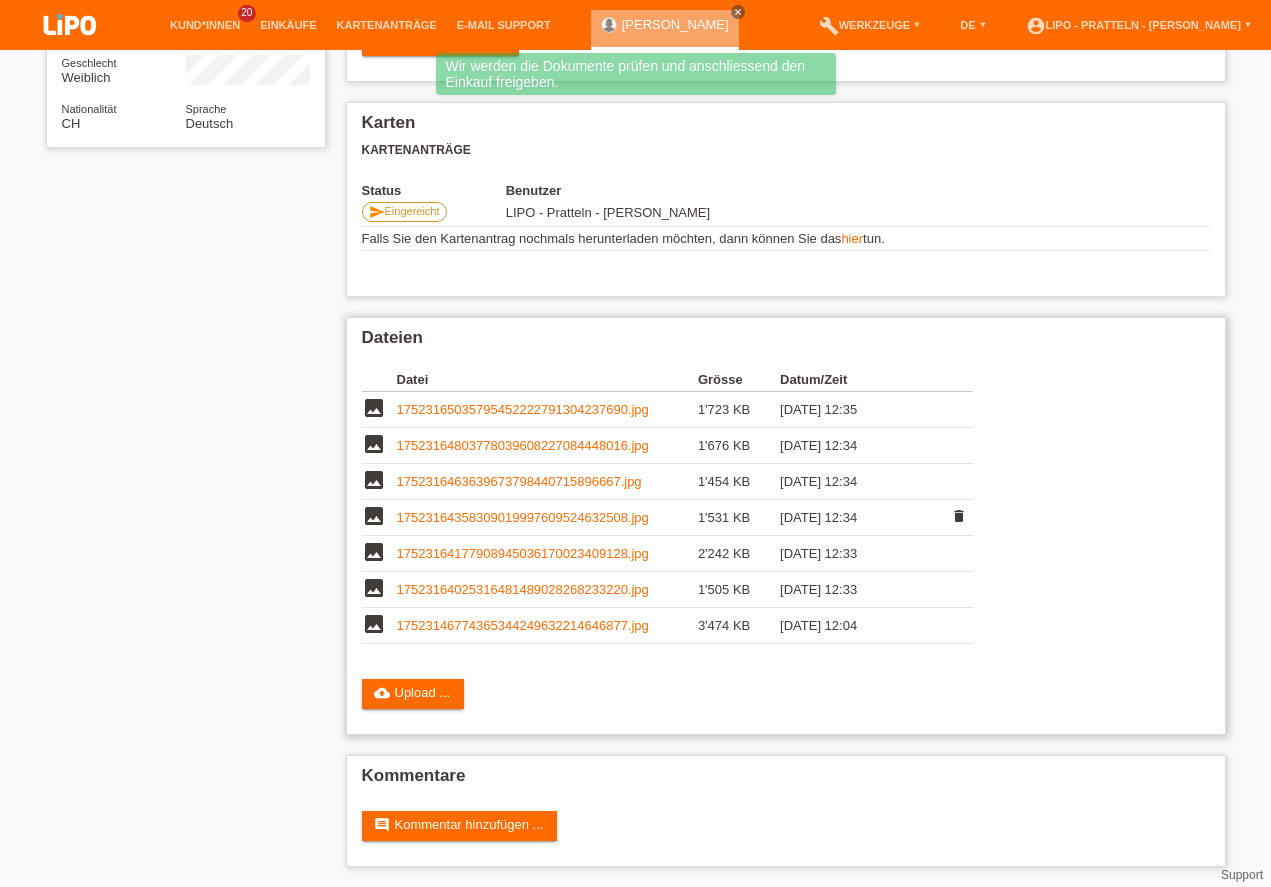 scroll, scrollTop: 193, scrollLeft: 0, axis: vertical 